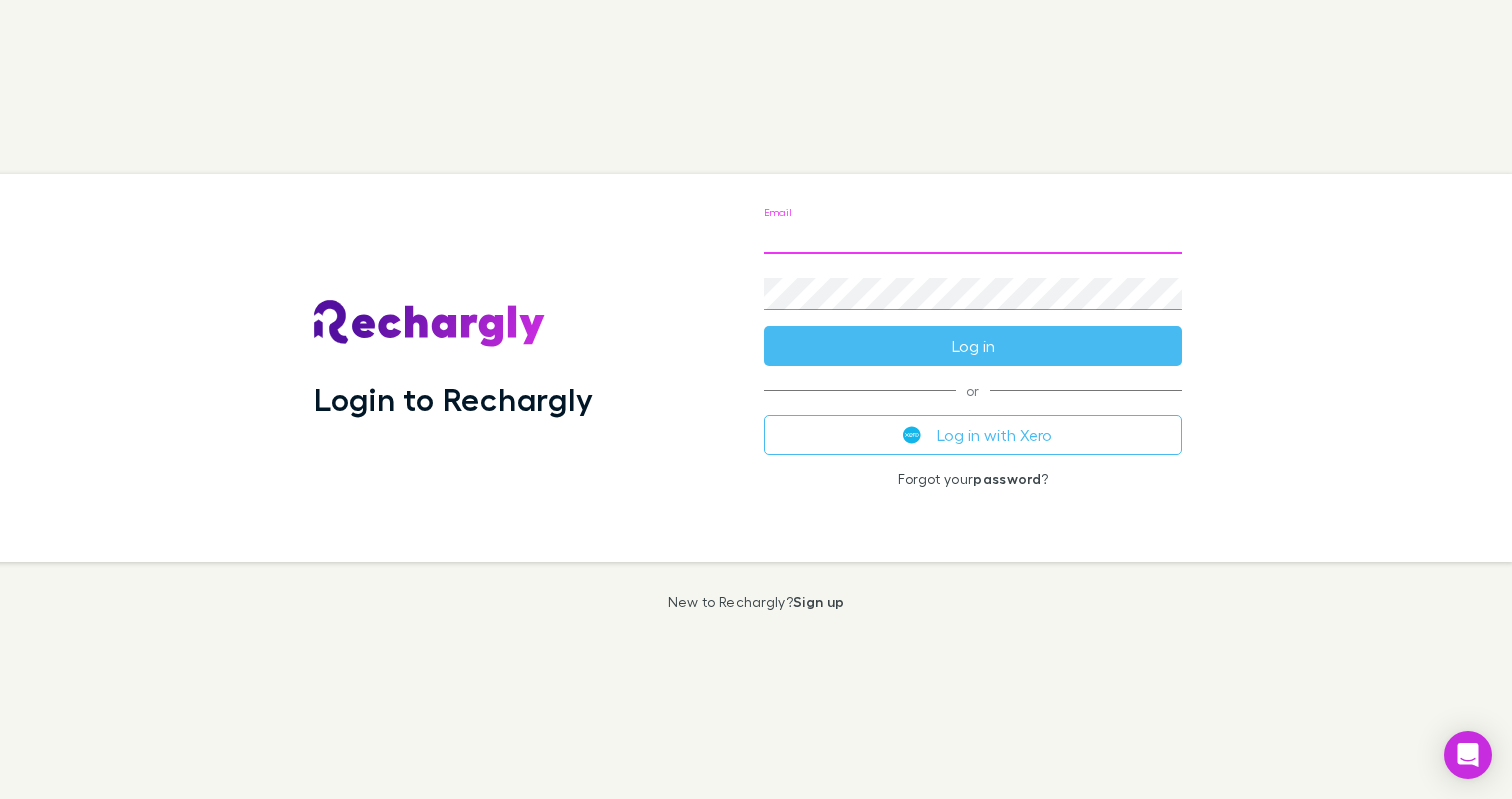 scroll, scrollTop: 0, scrollLeft: 0, axis: both 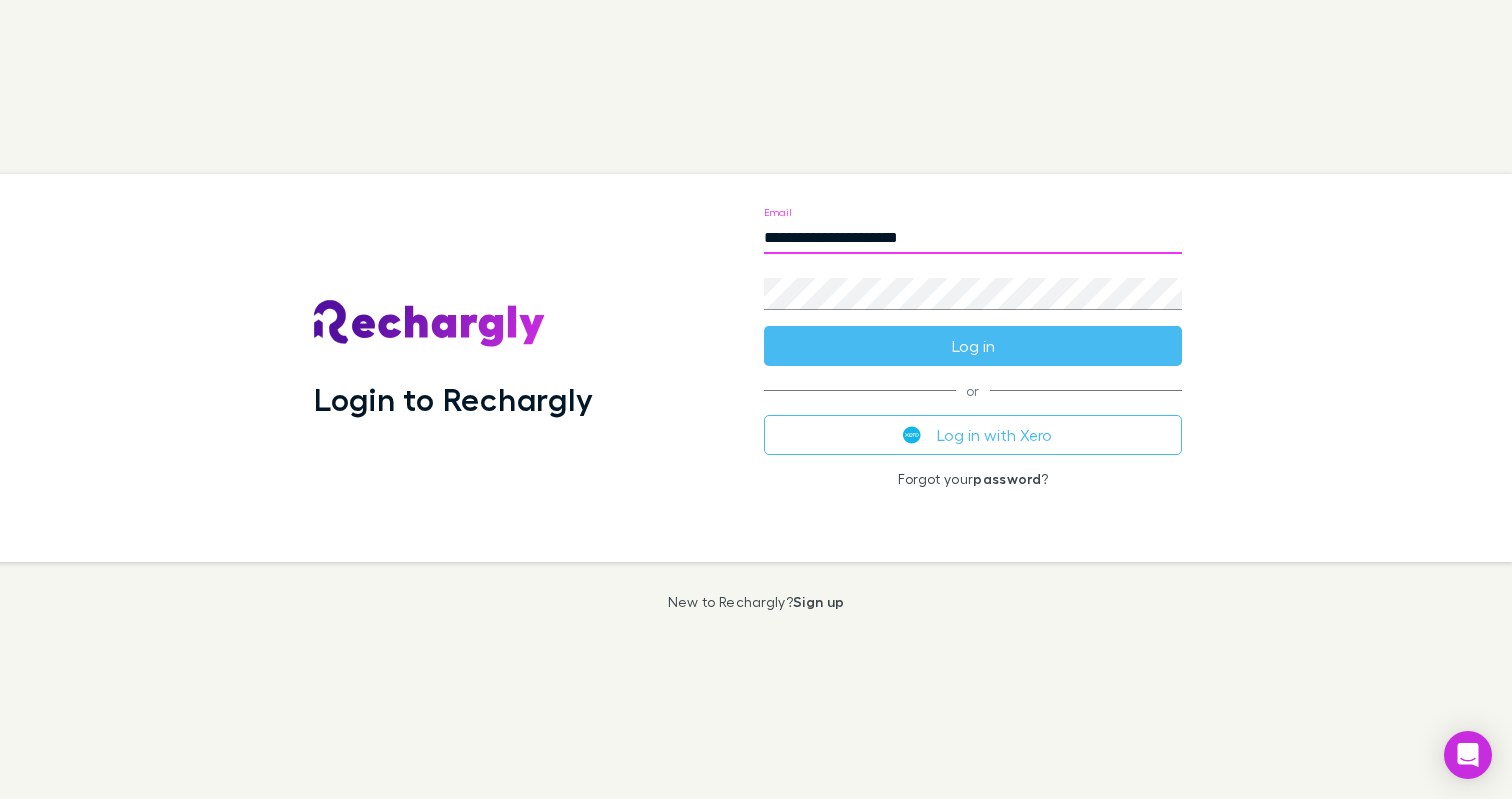 type on "**********" 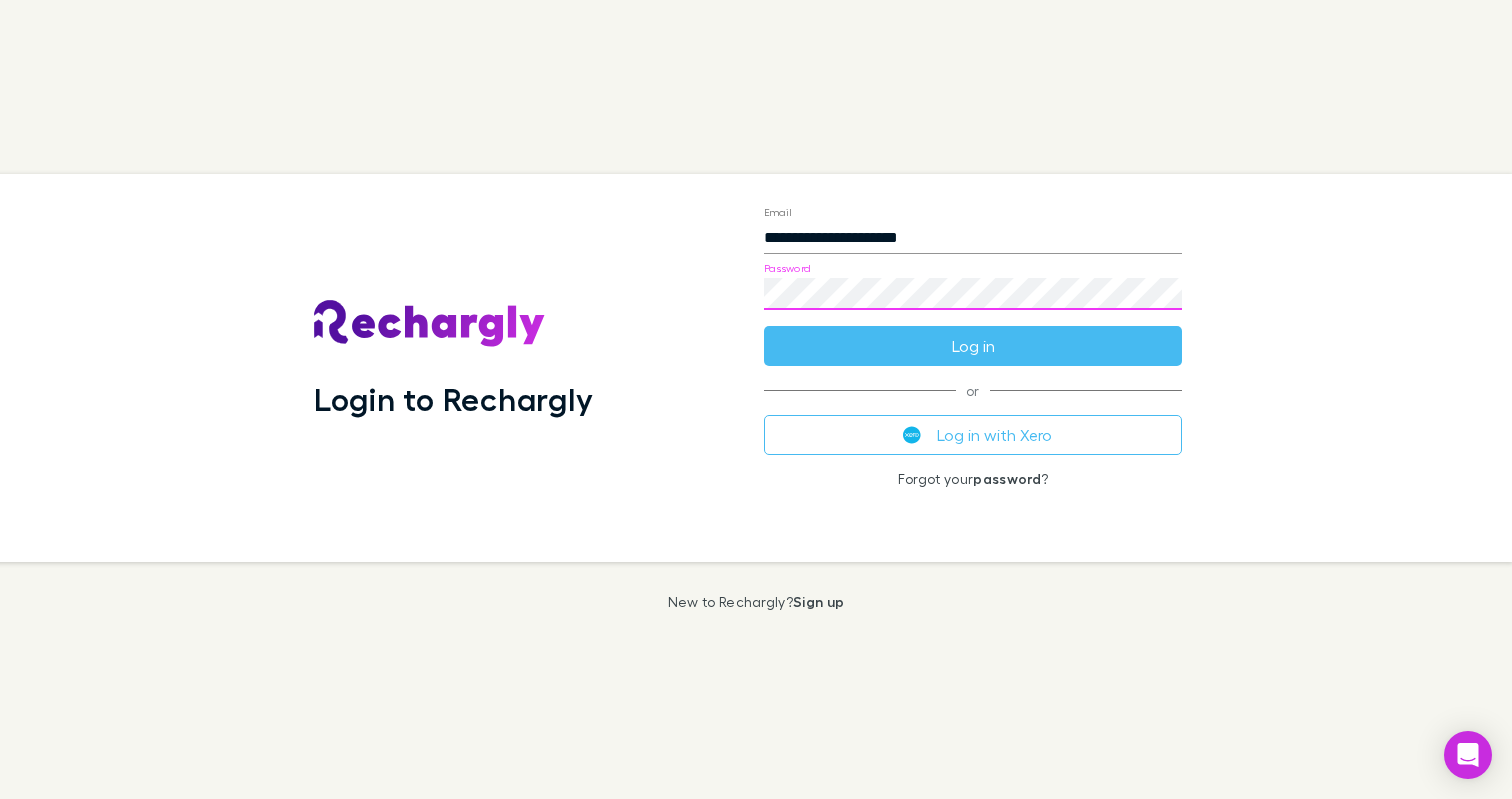 click on "Log in" at bounding box center (973, 346) 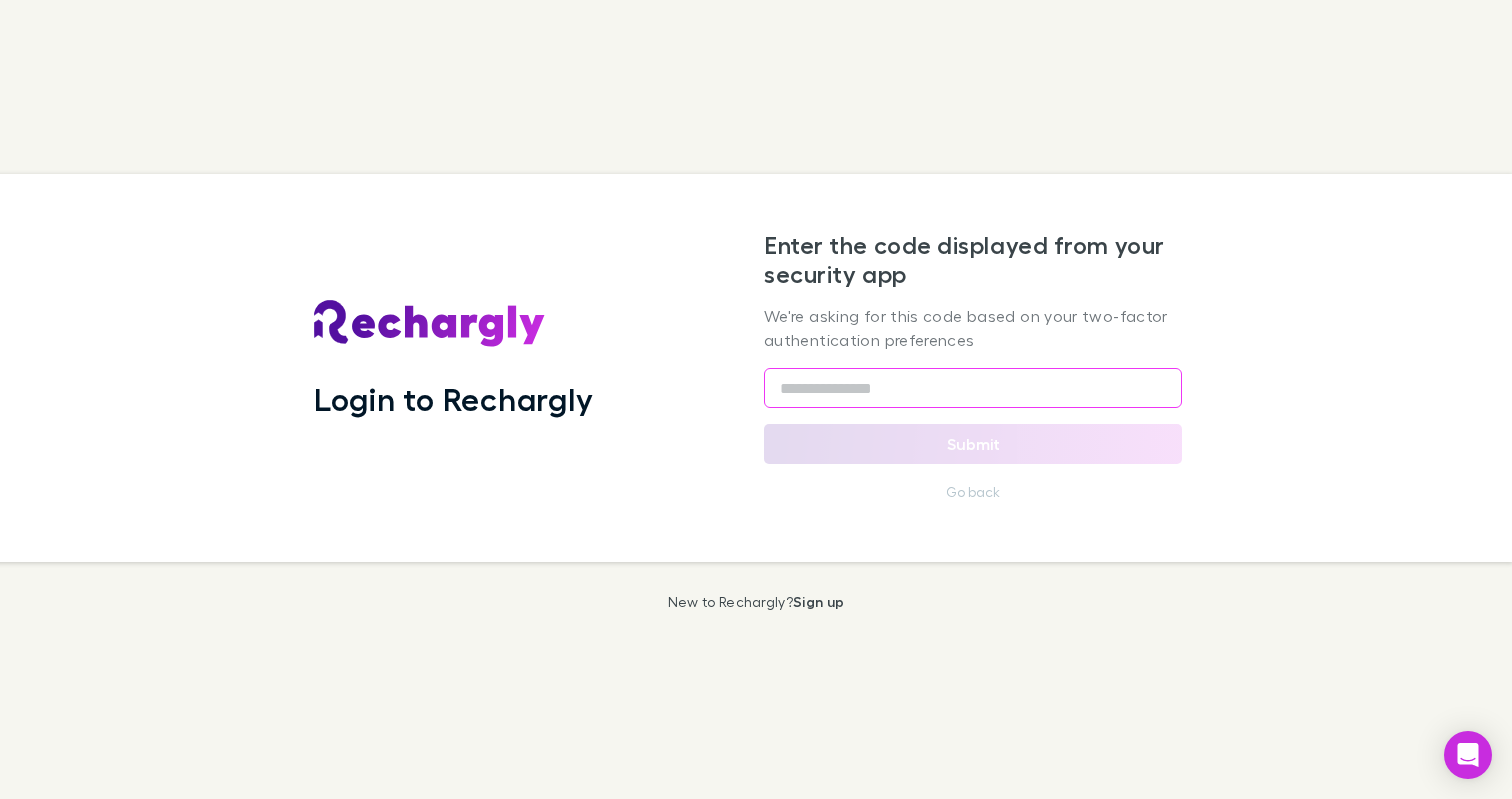 click at bounding box center (973, 388) 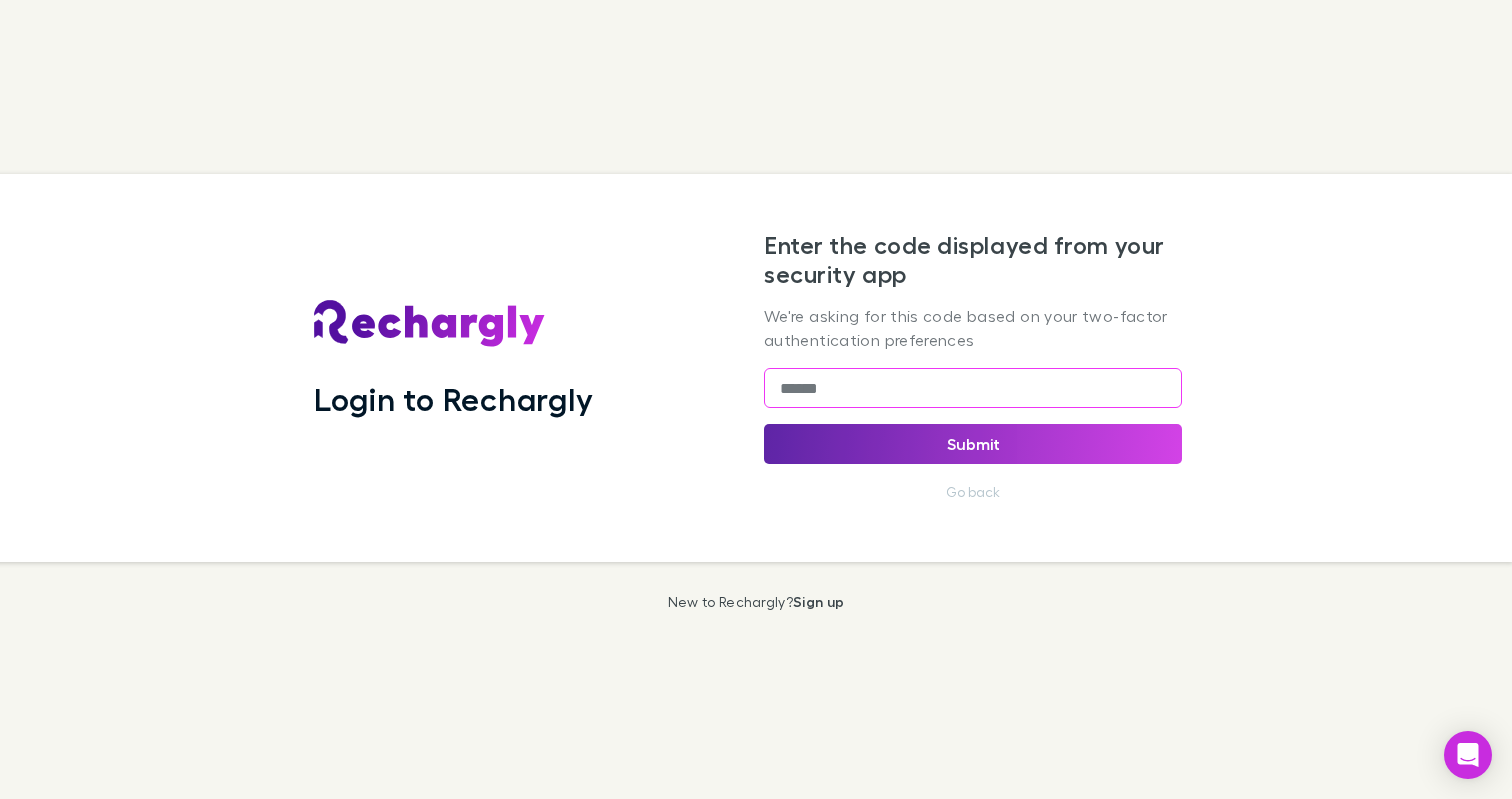type on "******" 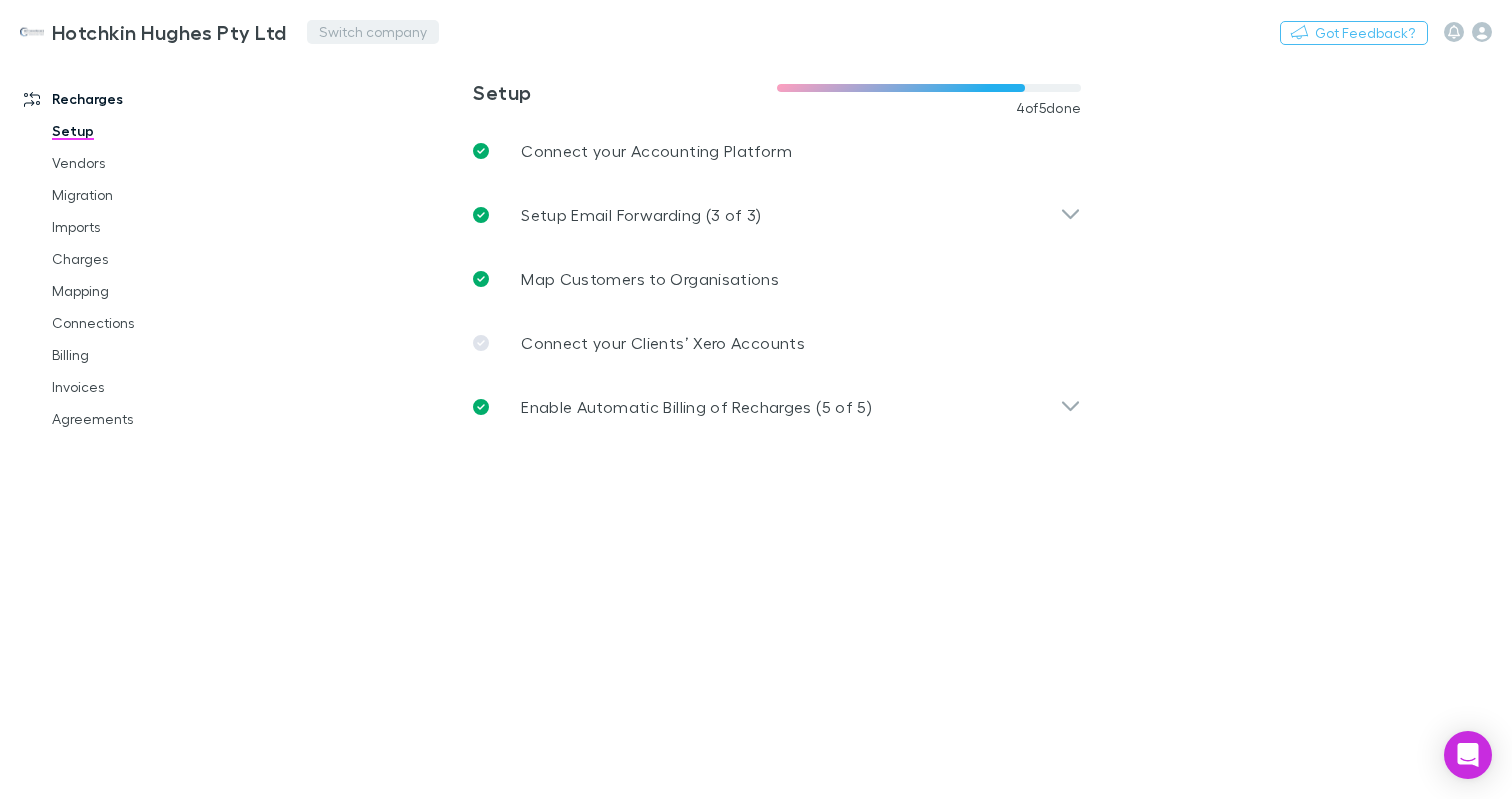 click on "Switch company" at bounding box center [373, 32] 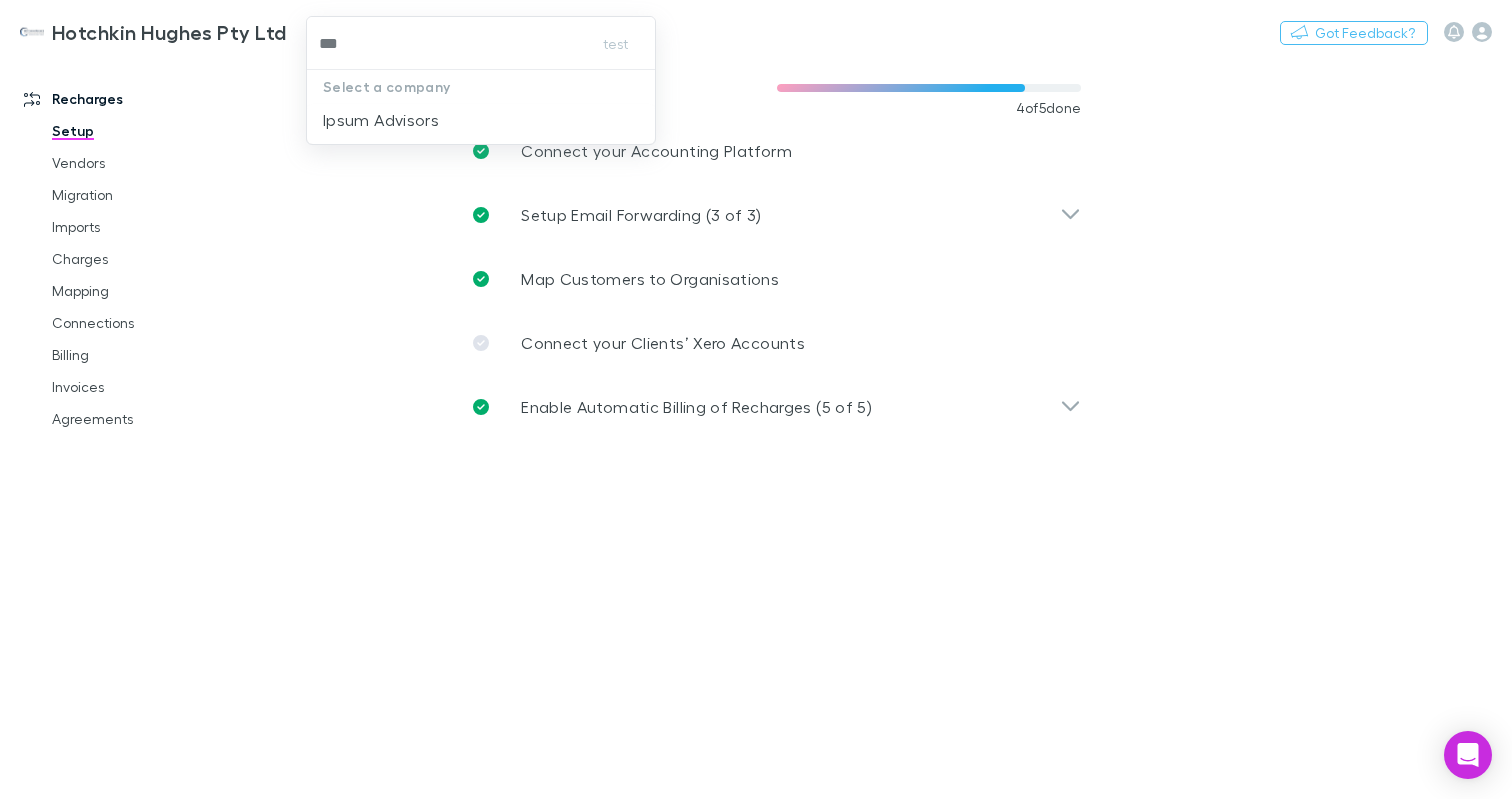 type on "****" 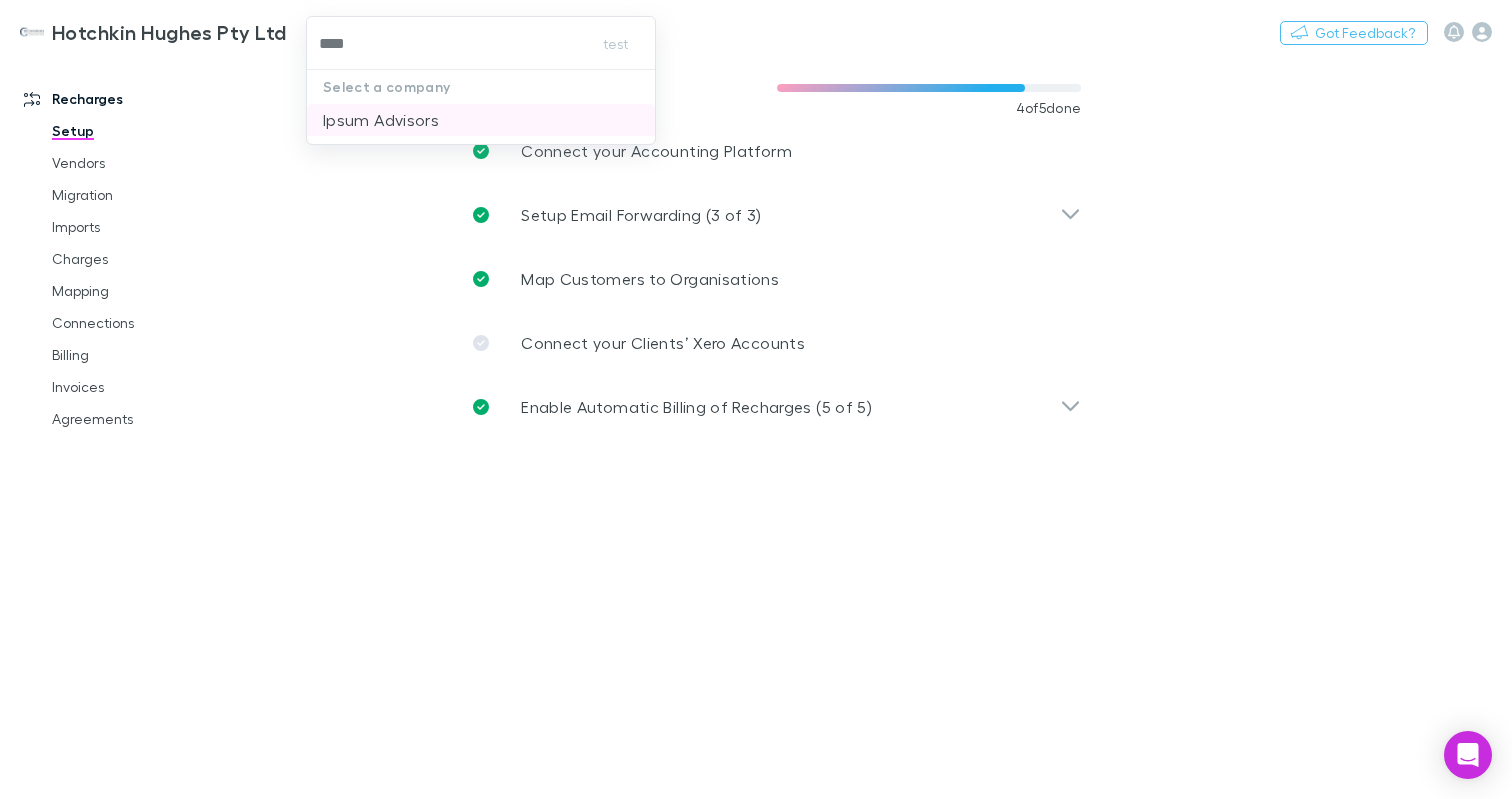 type 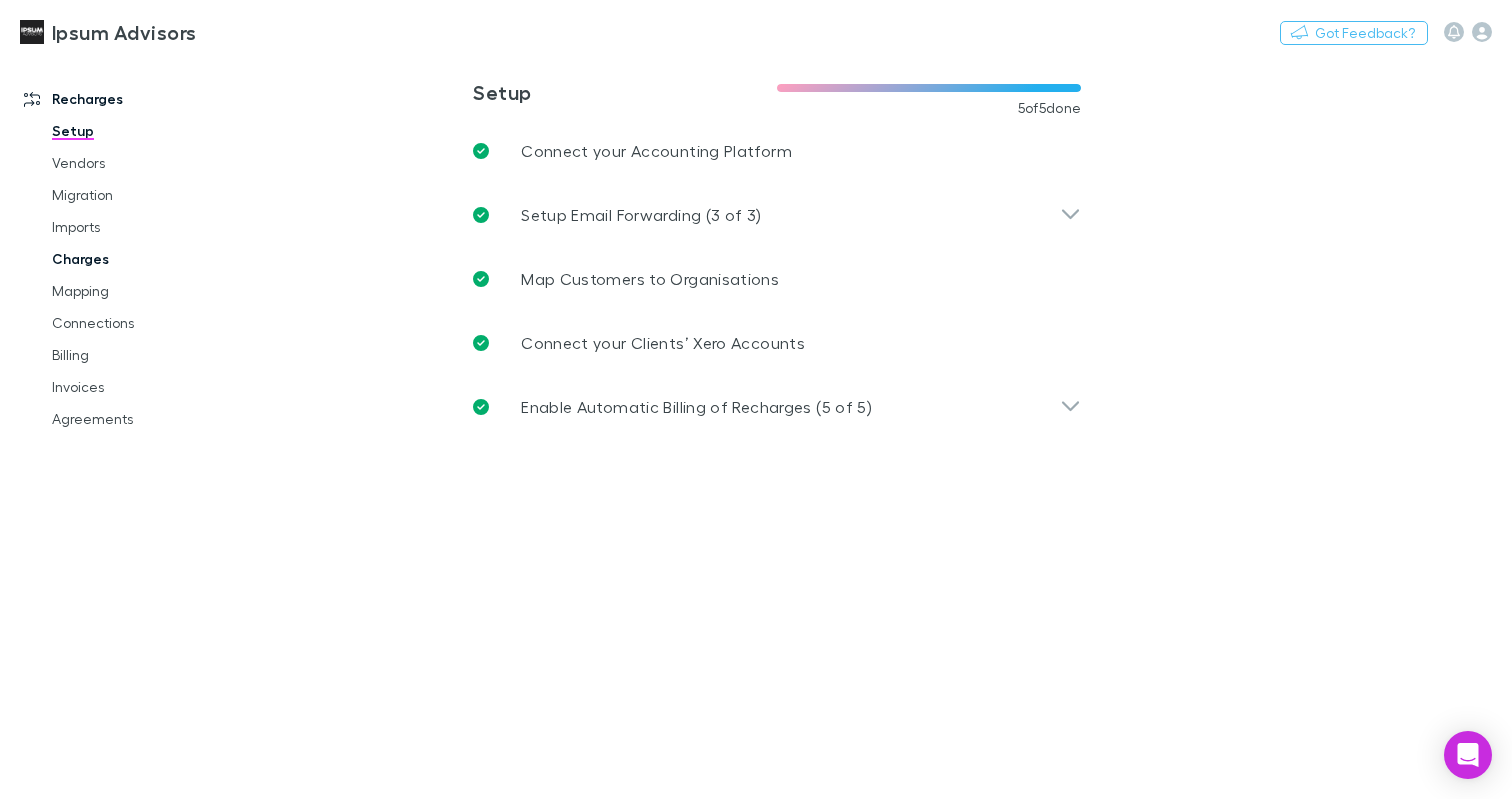 click on "Charges" at bounding box center [146, 259] 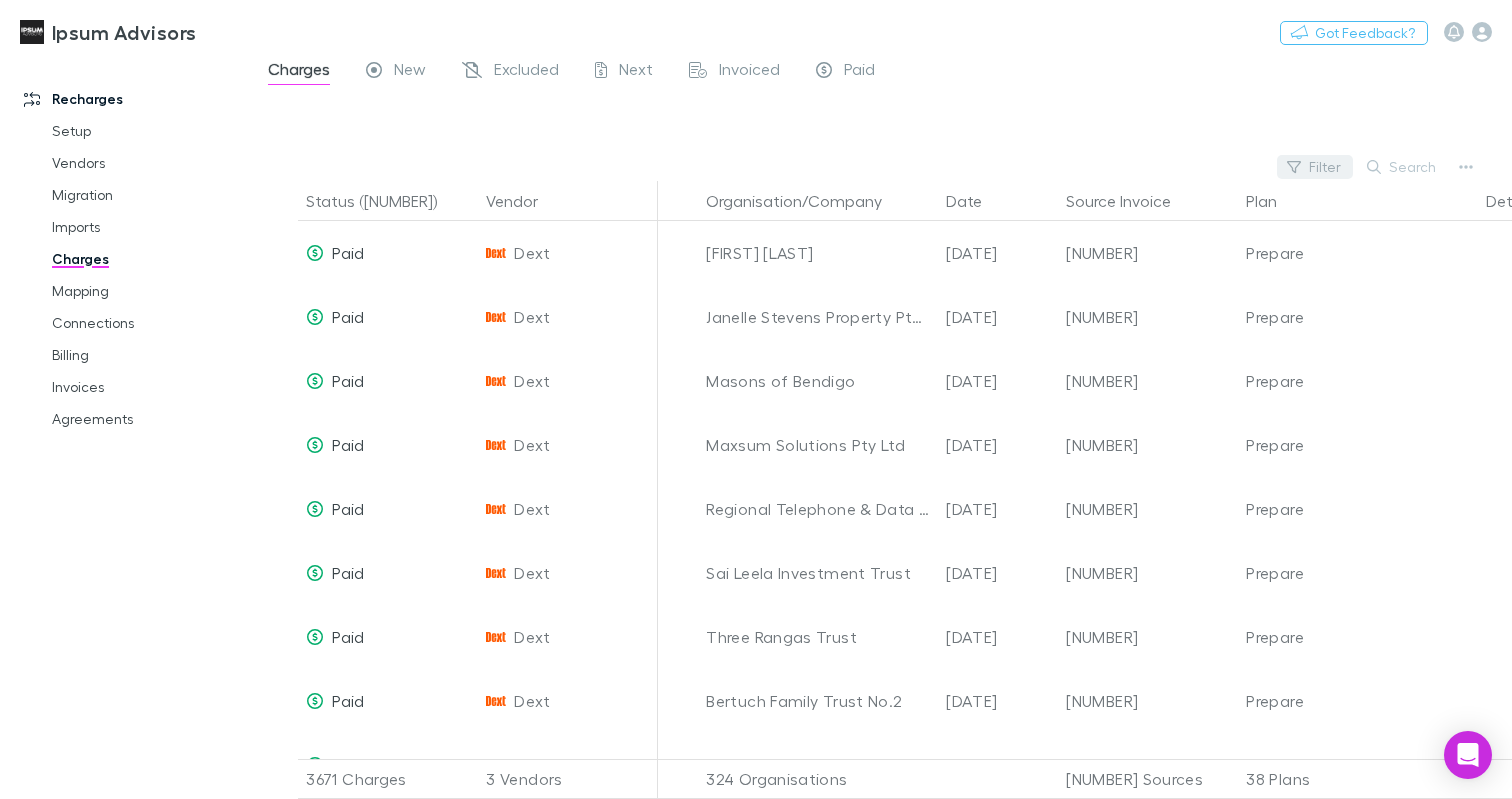 click on "Filter" at bounding box center [1315, 167] 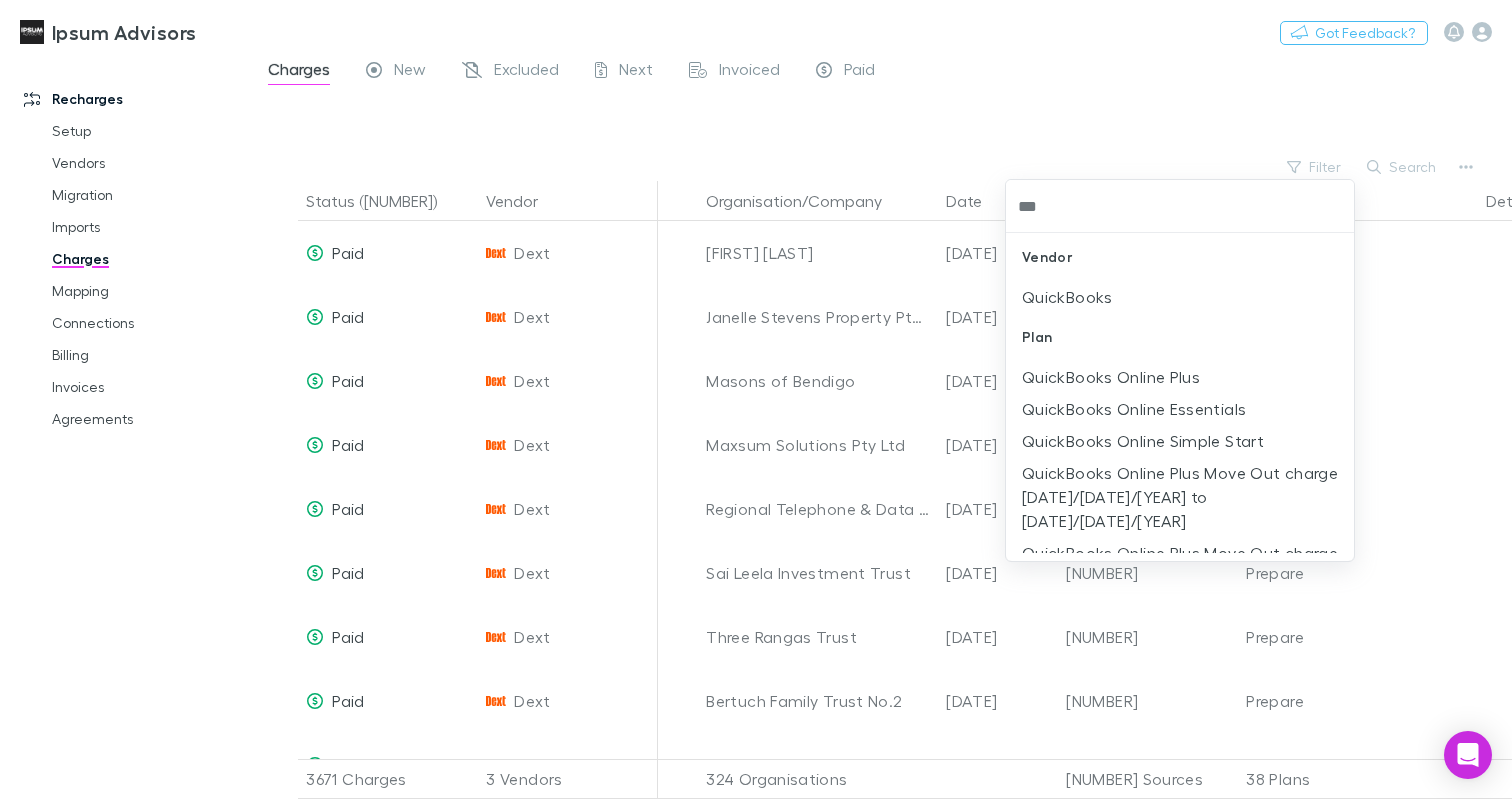 type on "****" 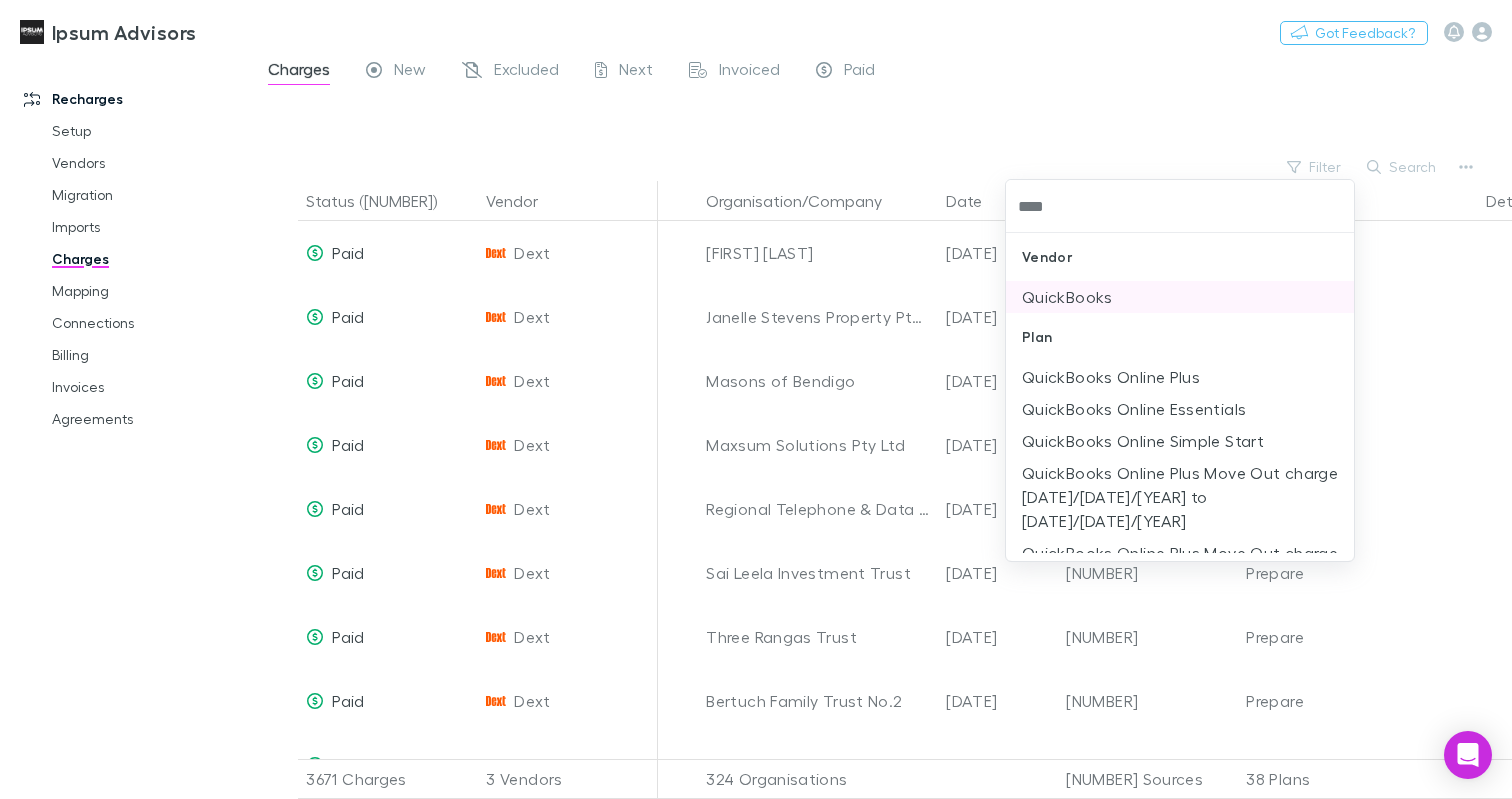 type 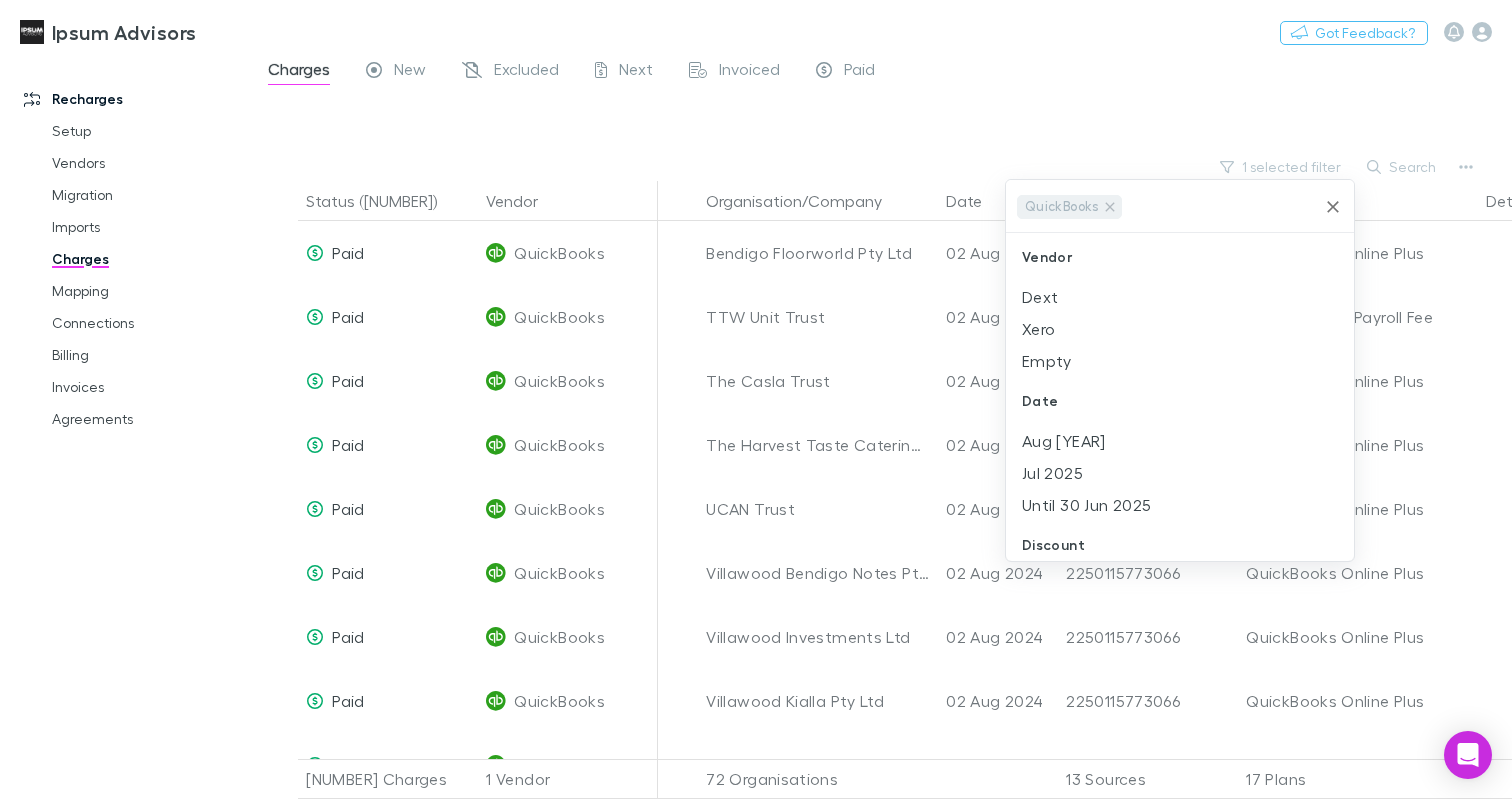 click at bounding box center [756, 399] 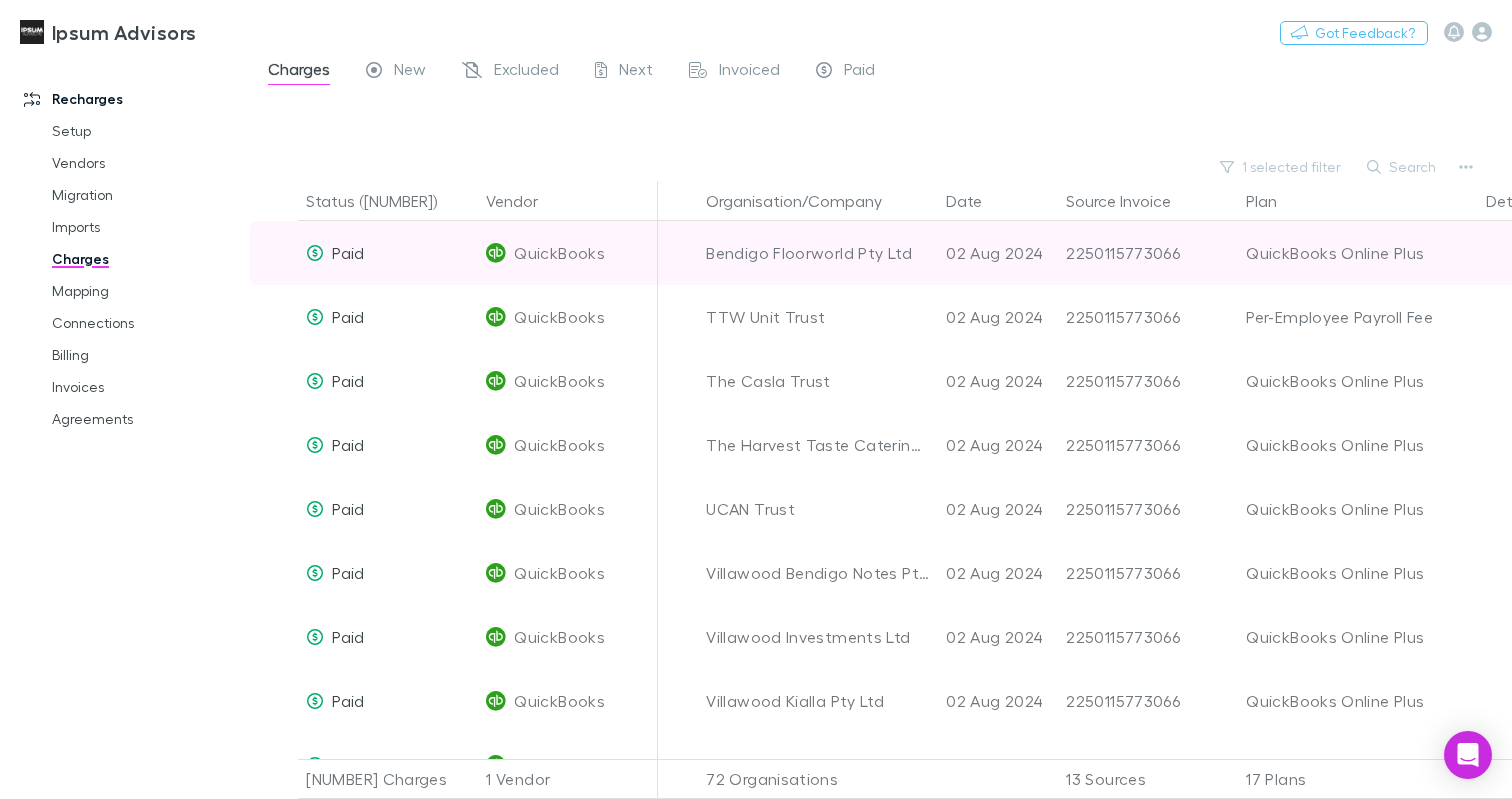 click on "2250115773066" at bounding box center [1148, 253] 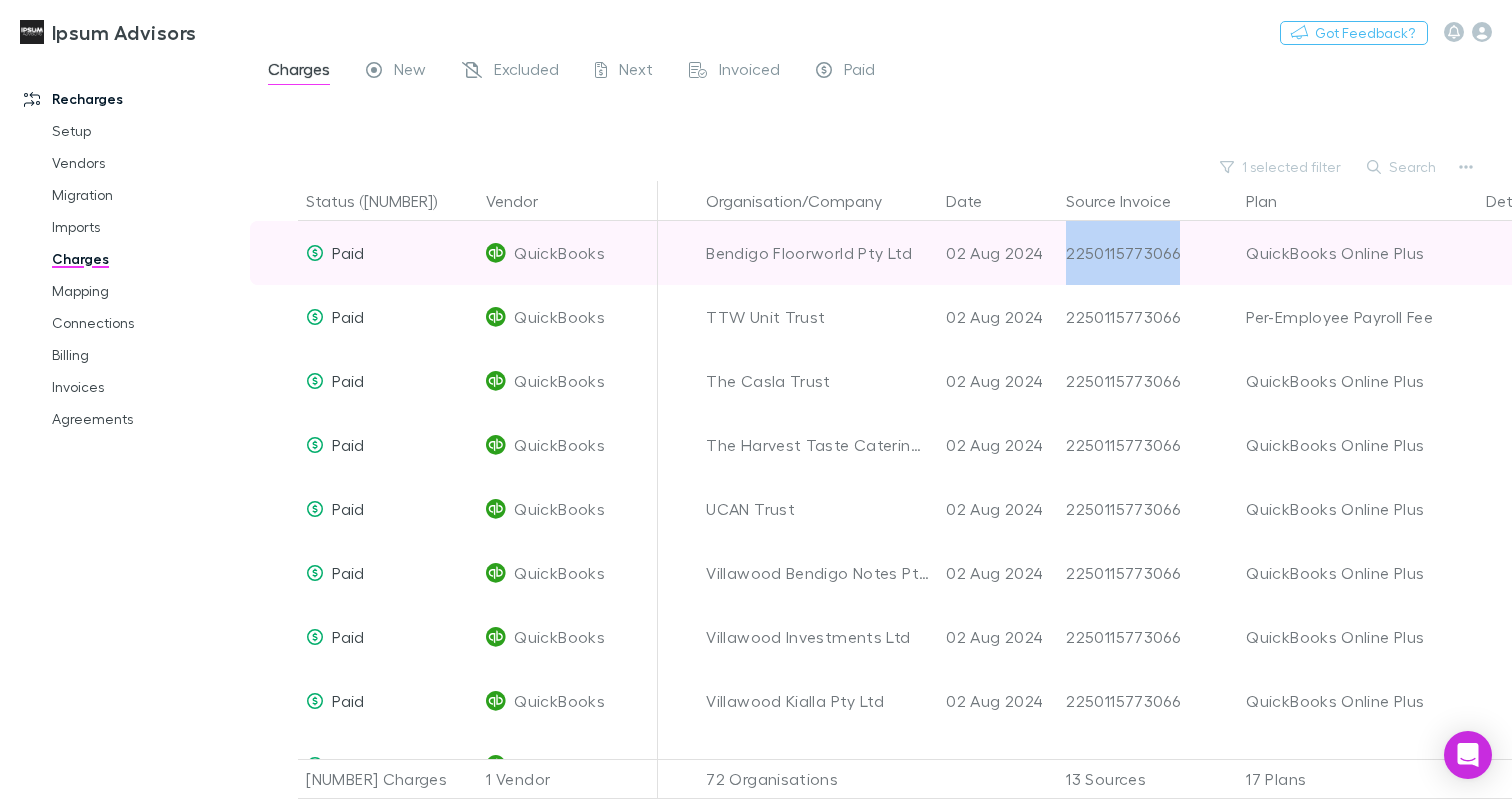 click on "2250115773066" at bounding box center [1148, 253] 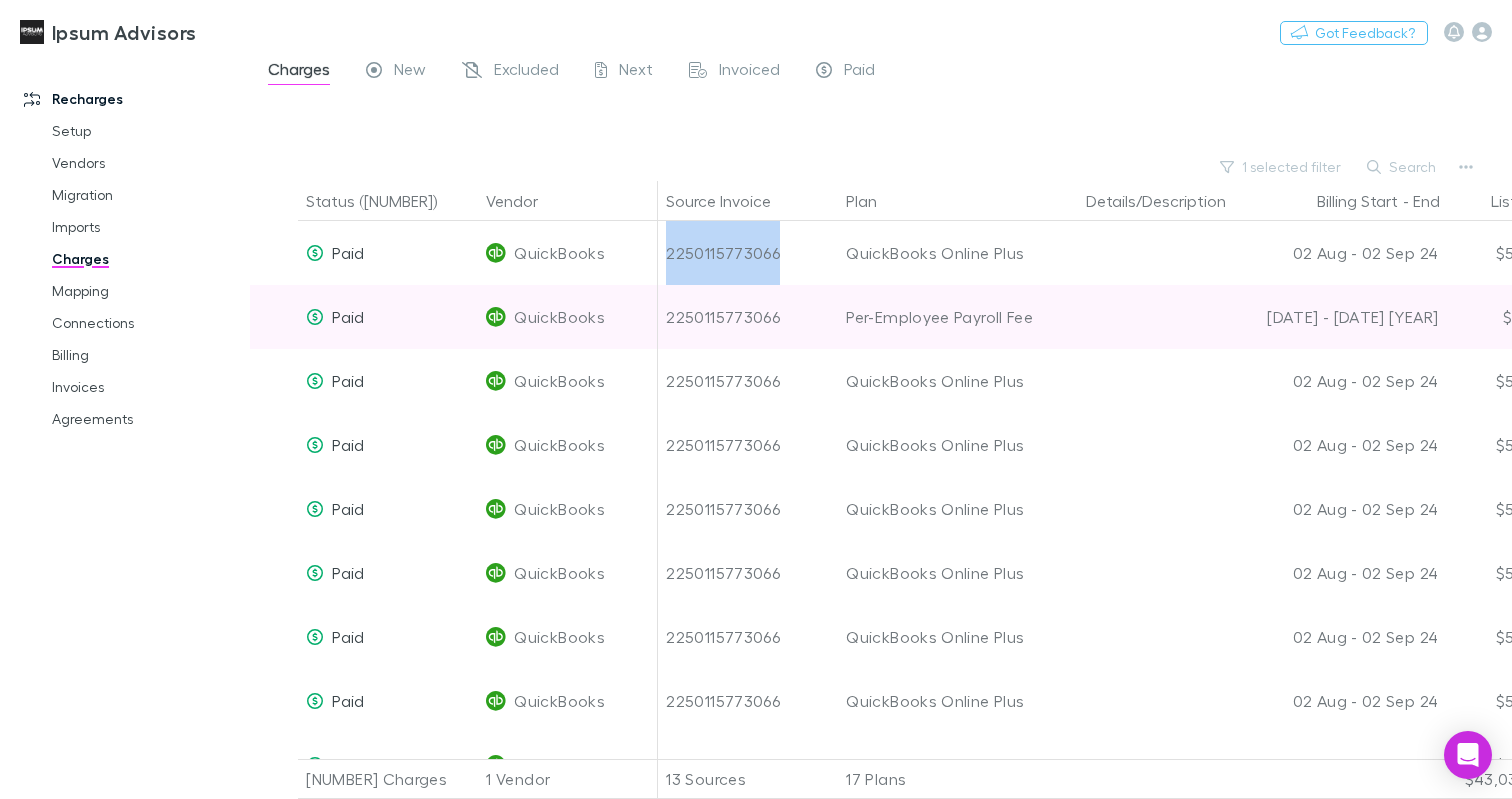 scroll, scrollTop: 0, scrollLeft: 0, axis: both 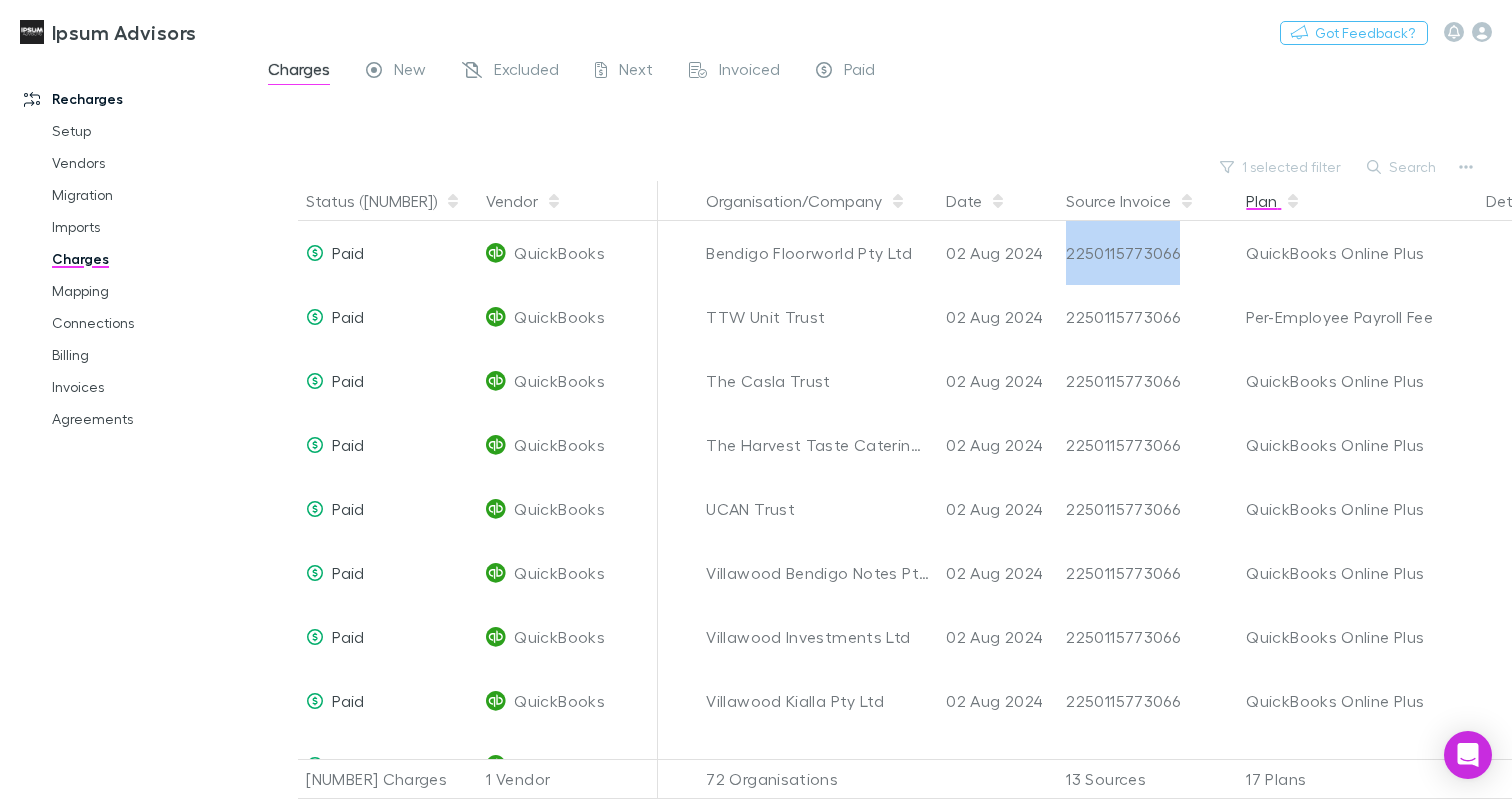 click on "Plan" at bounding box center [1273, 201] 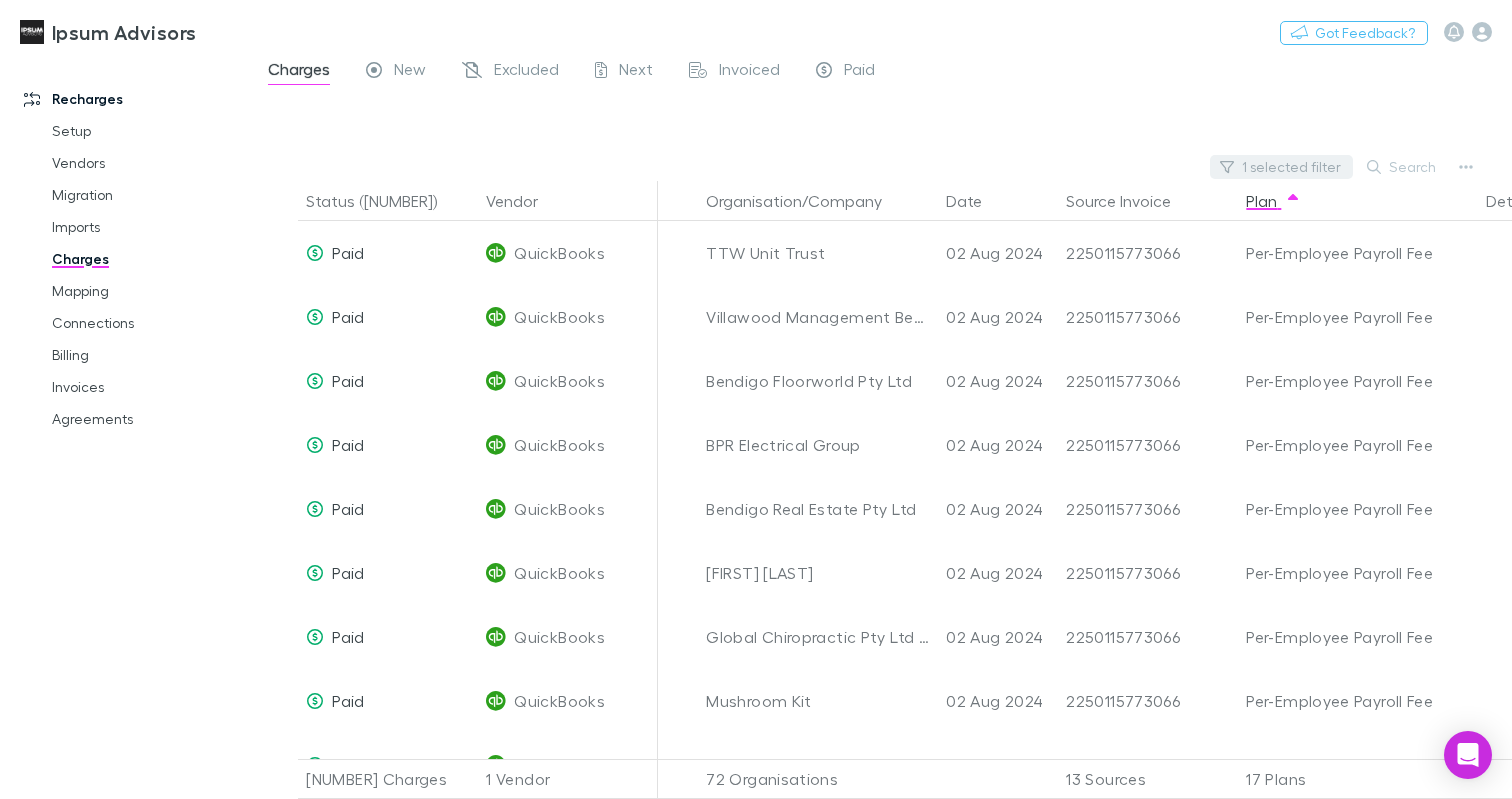 click on "1 selected filter" at bounding box center (1281, 167) 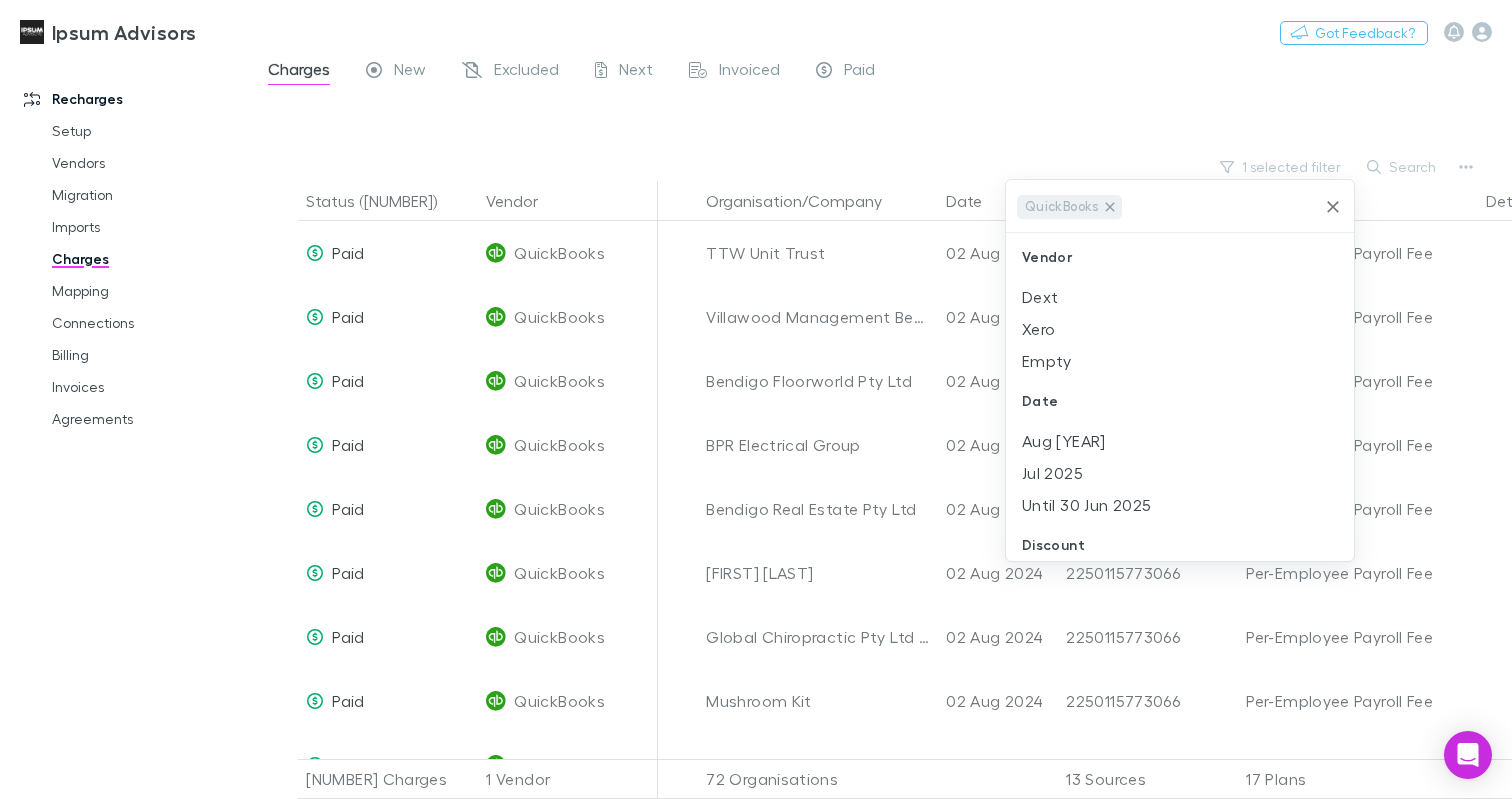 click 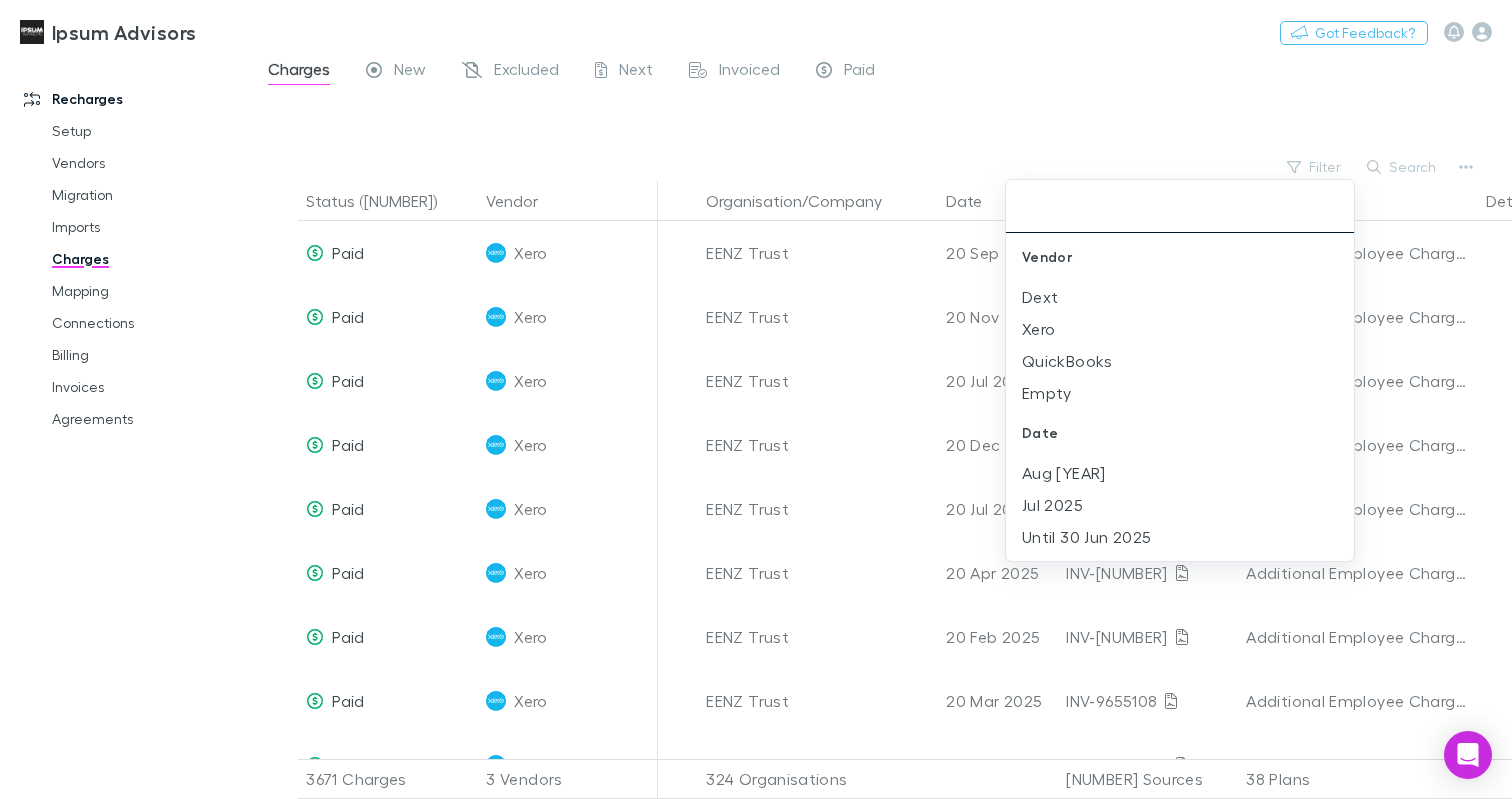 click at bounding box center [756, 399] 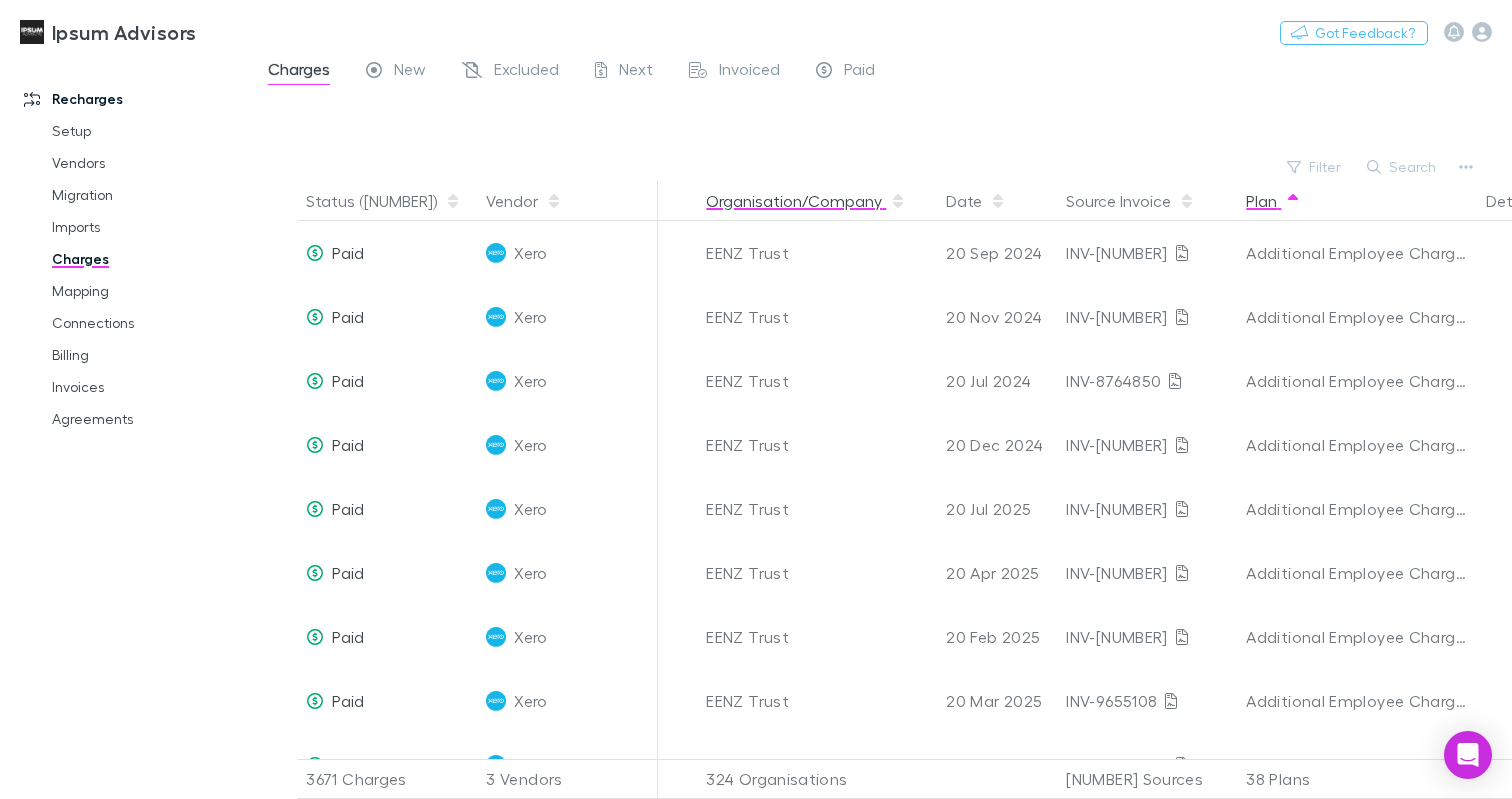 click on "Organisation/Company" at bounding box center [806, 201] 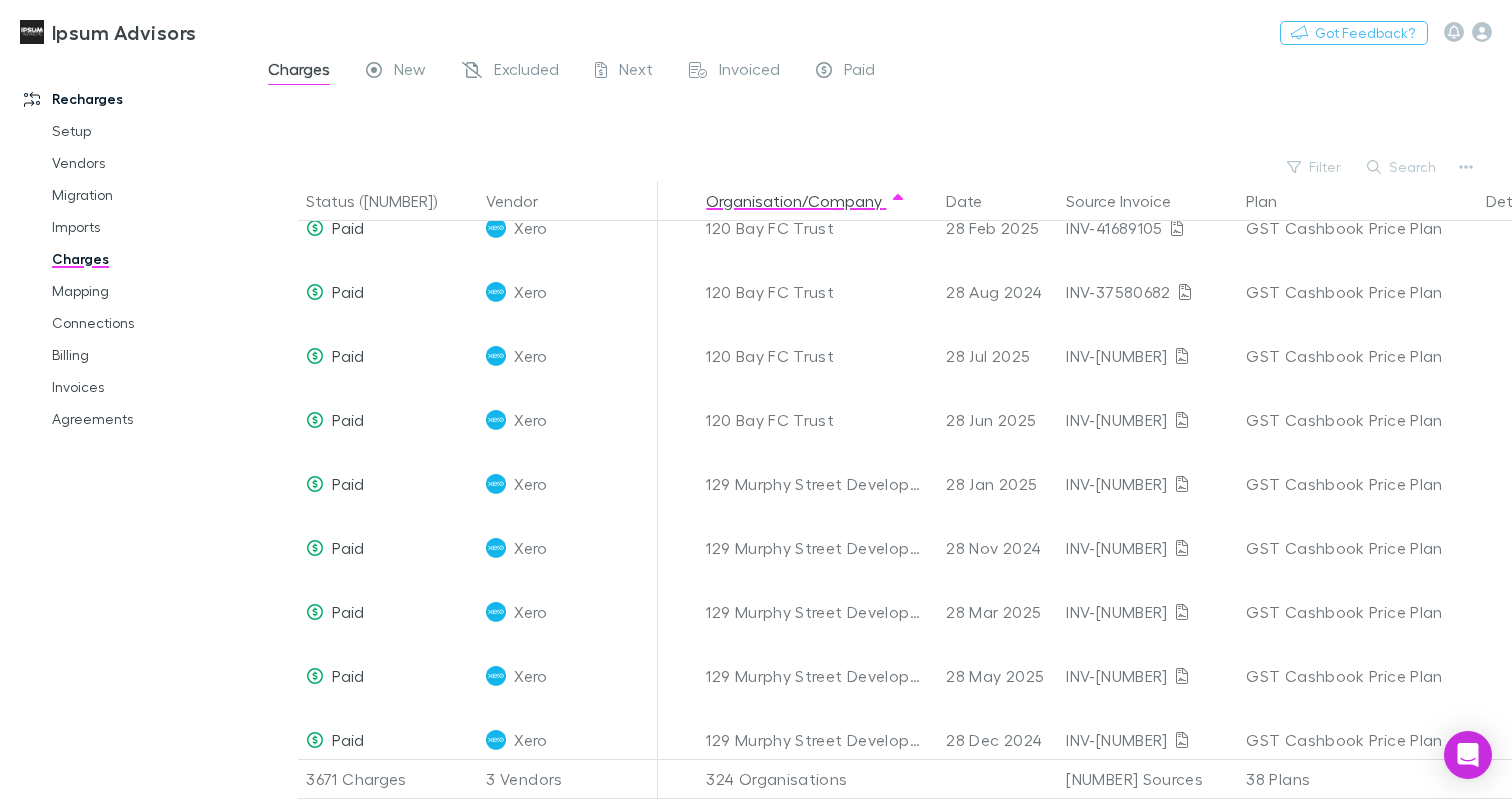 scroll, scrollTop: 0, scrollLeft: 0, axis: both 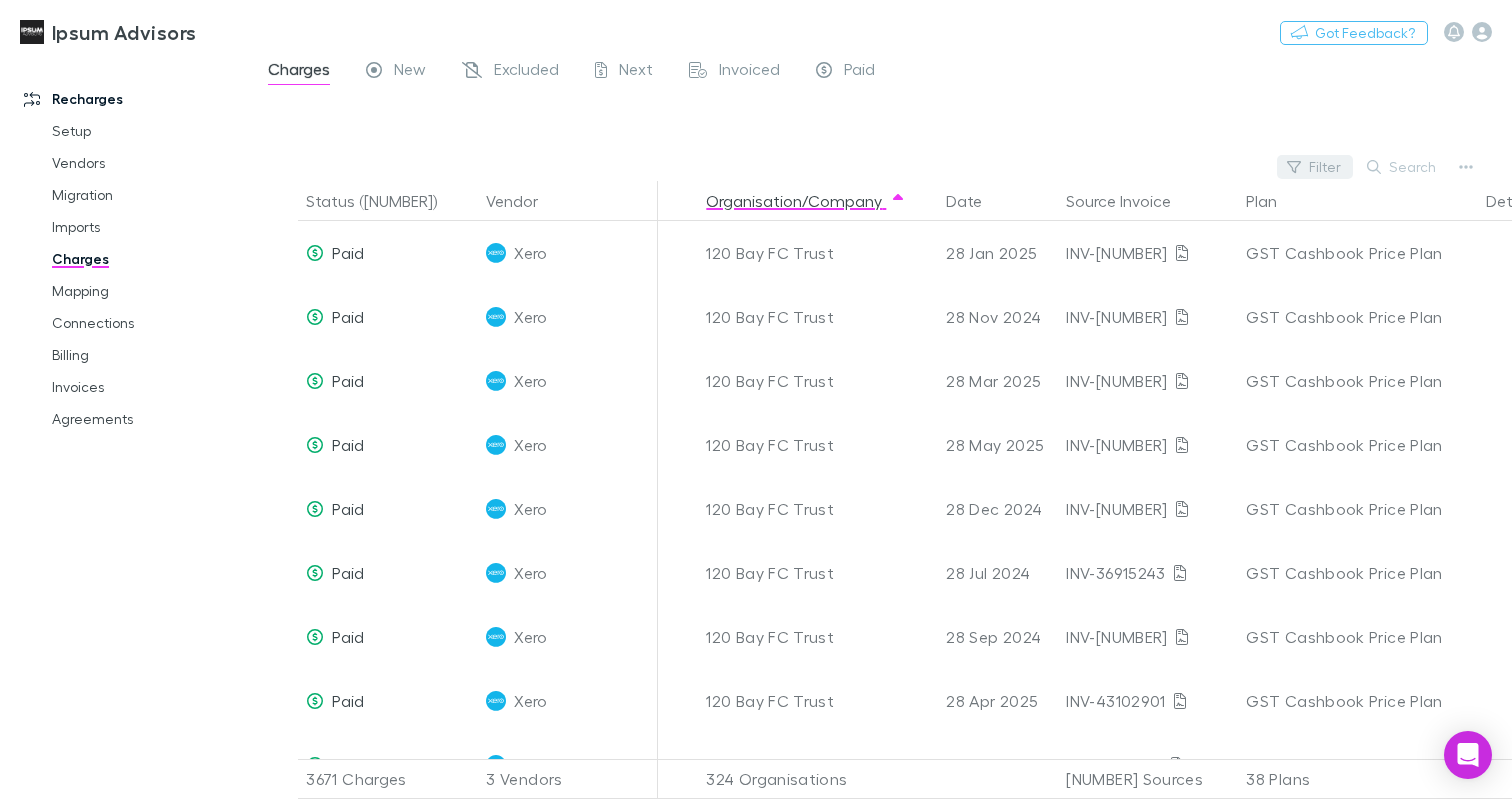 click on "Filter" at bounding box center (1315, 167) 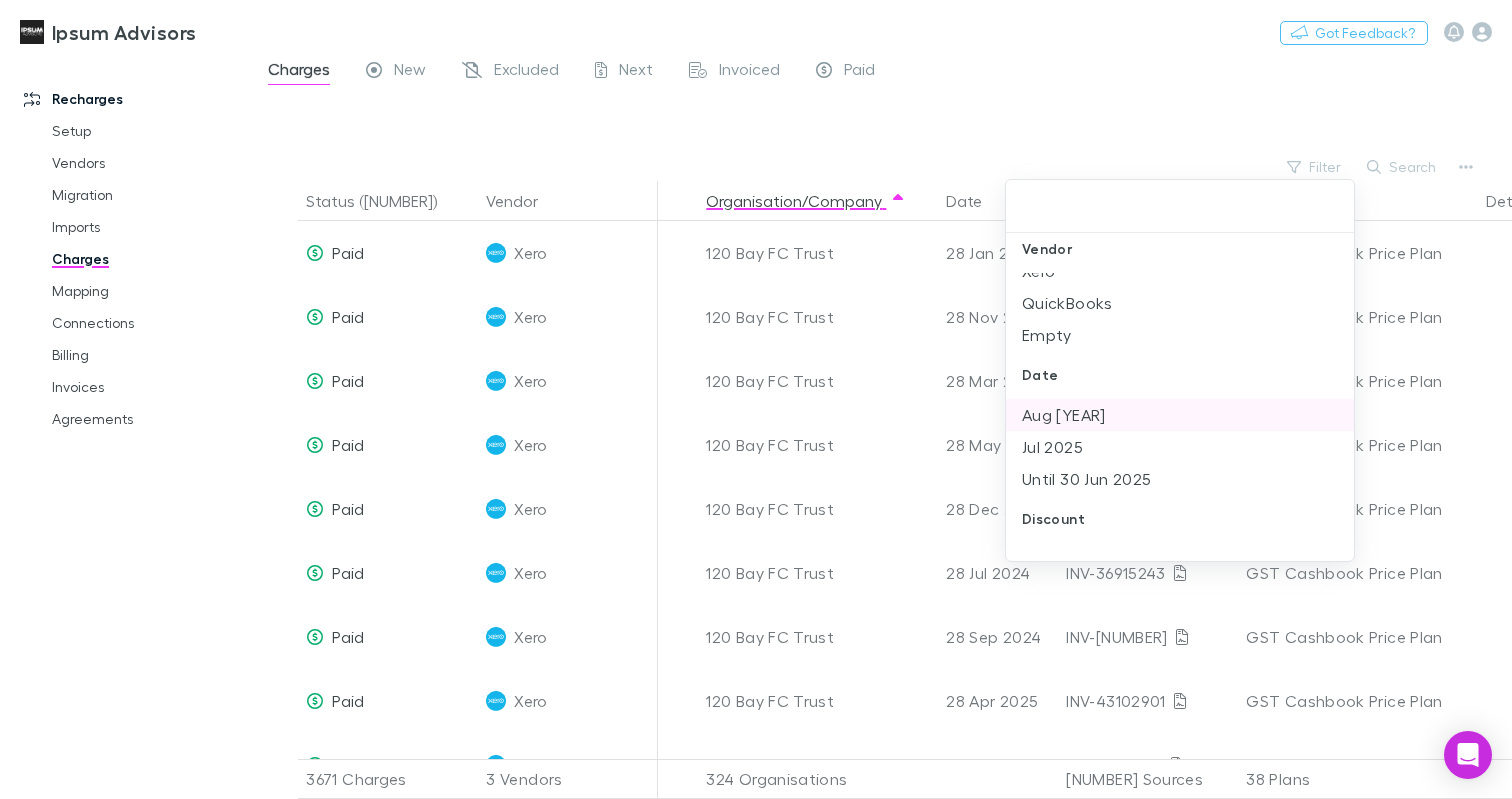 scroll, scrollTop: 69, scrollLeft: 0, axis: vertical 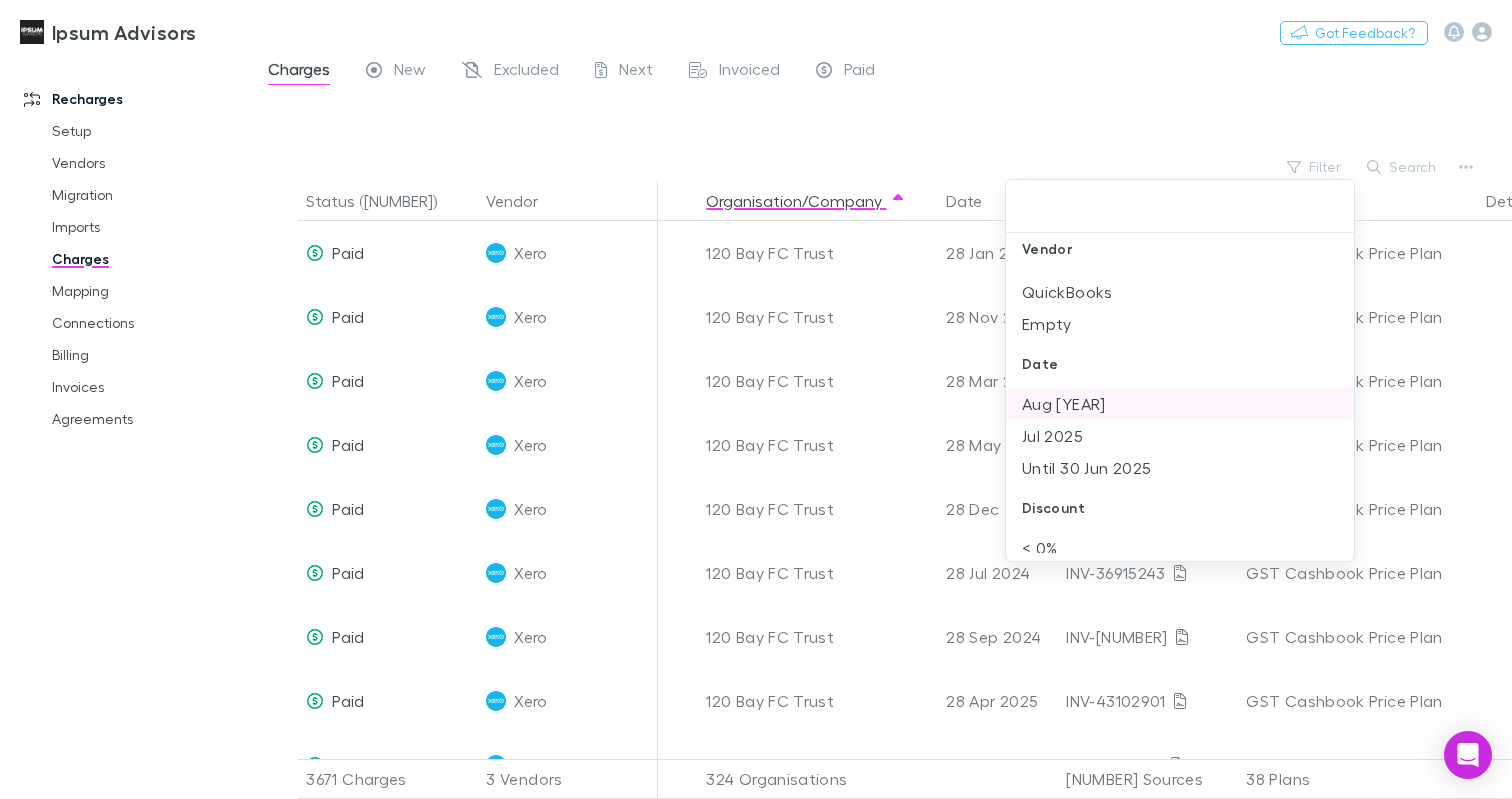 click on "Aug [YEAR]" at bounding box center (1180, 404) 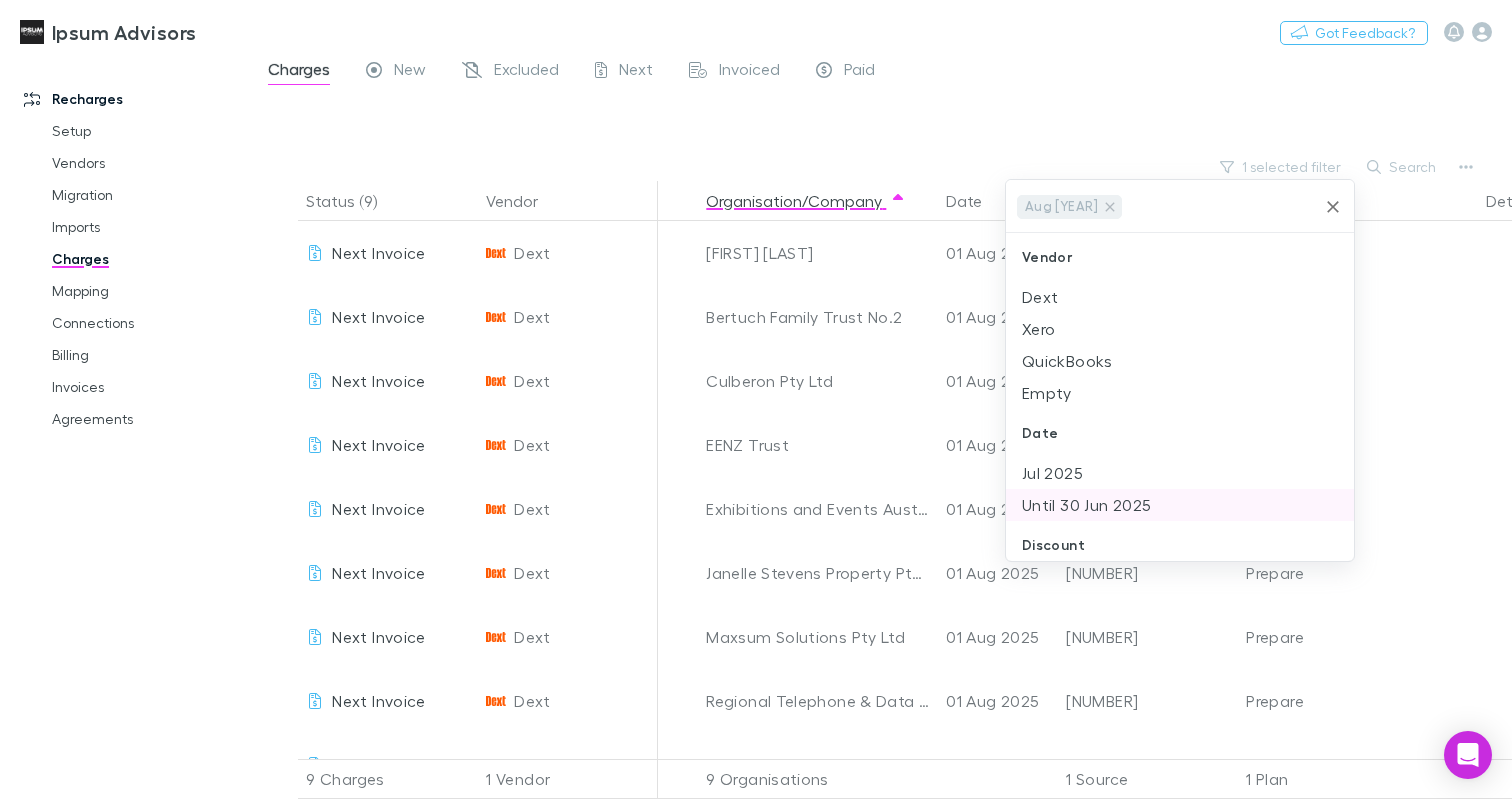 scroll, scrollTop: 33, scrollLeft: 0, axis: vertical 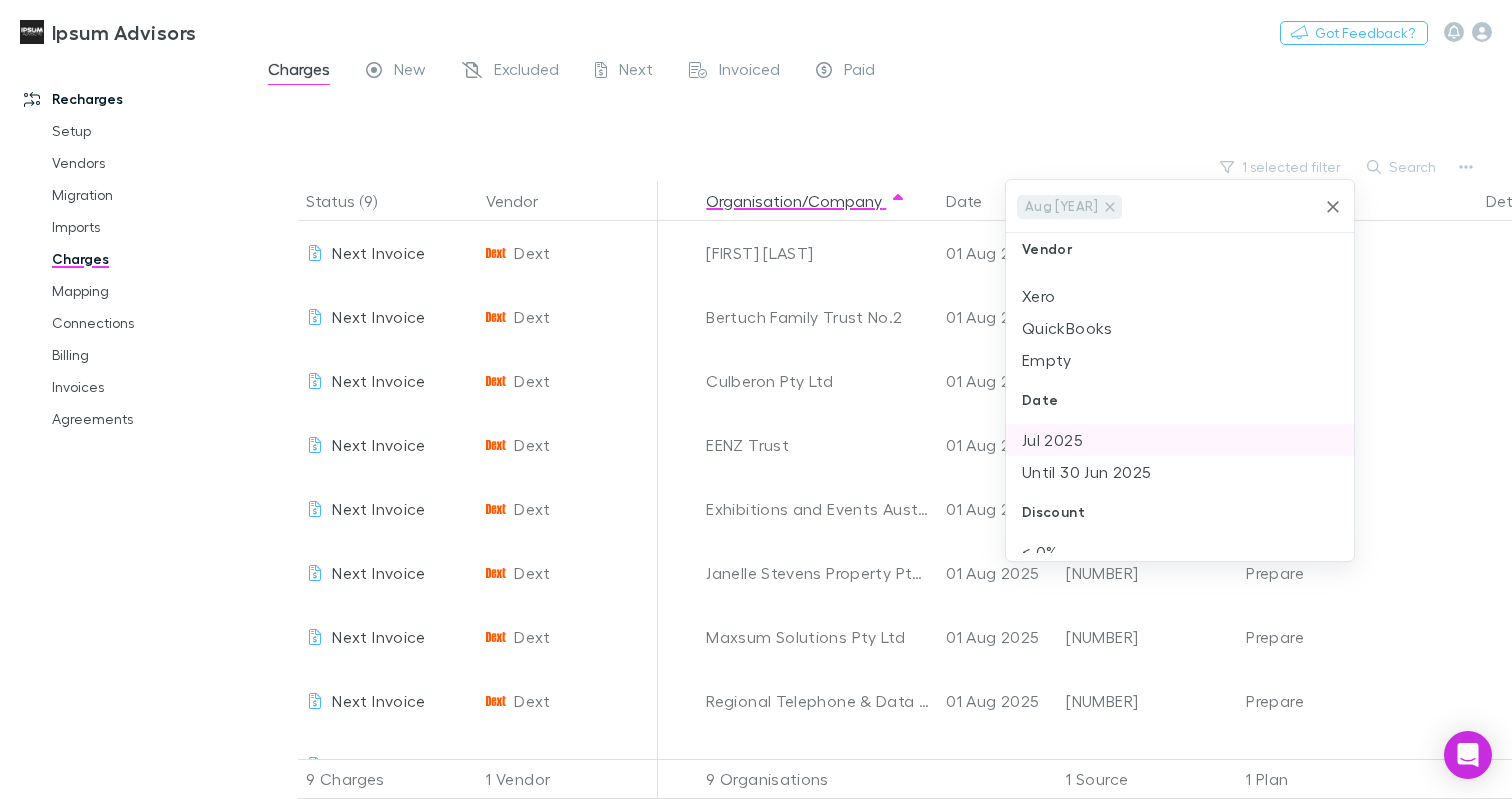 click on "Jul 2025" at bounding box center (1180, 440) 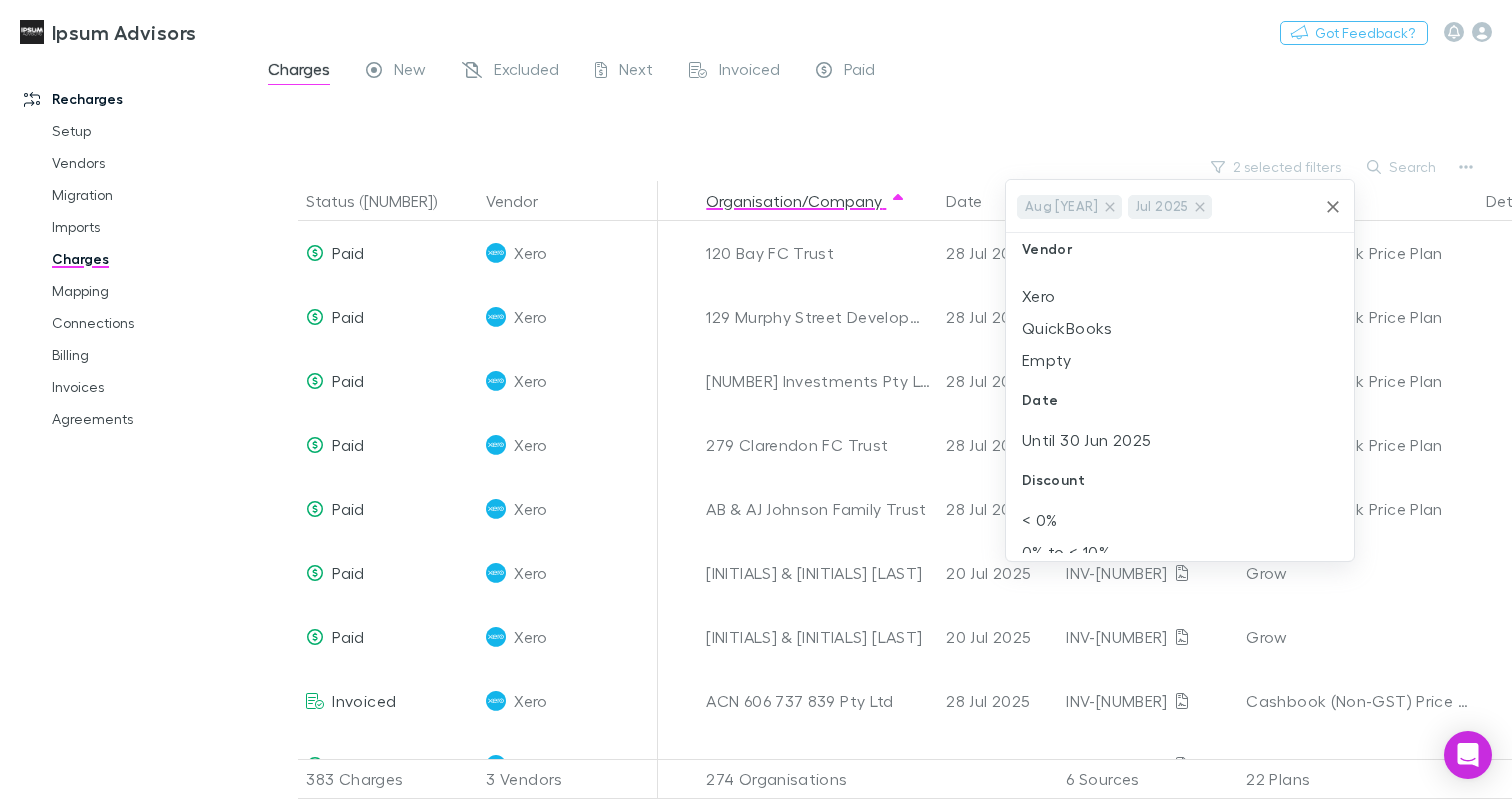 scroll, scrollTop: 0, scrollLeft: 0, axis: both 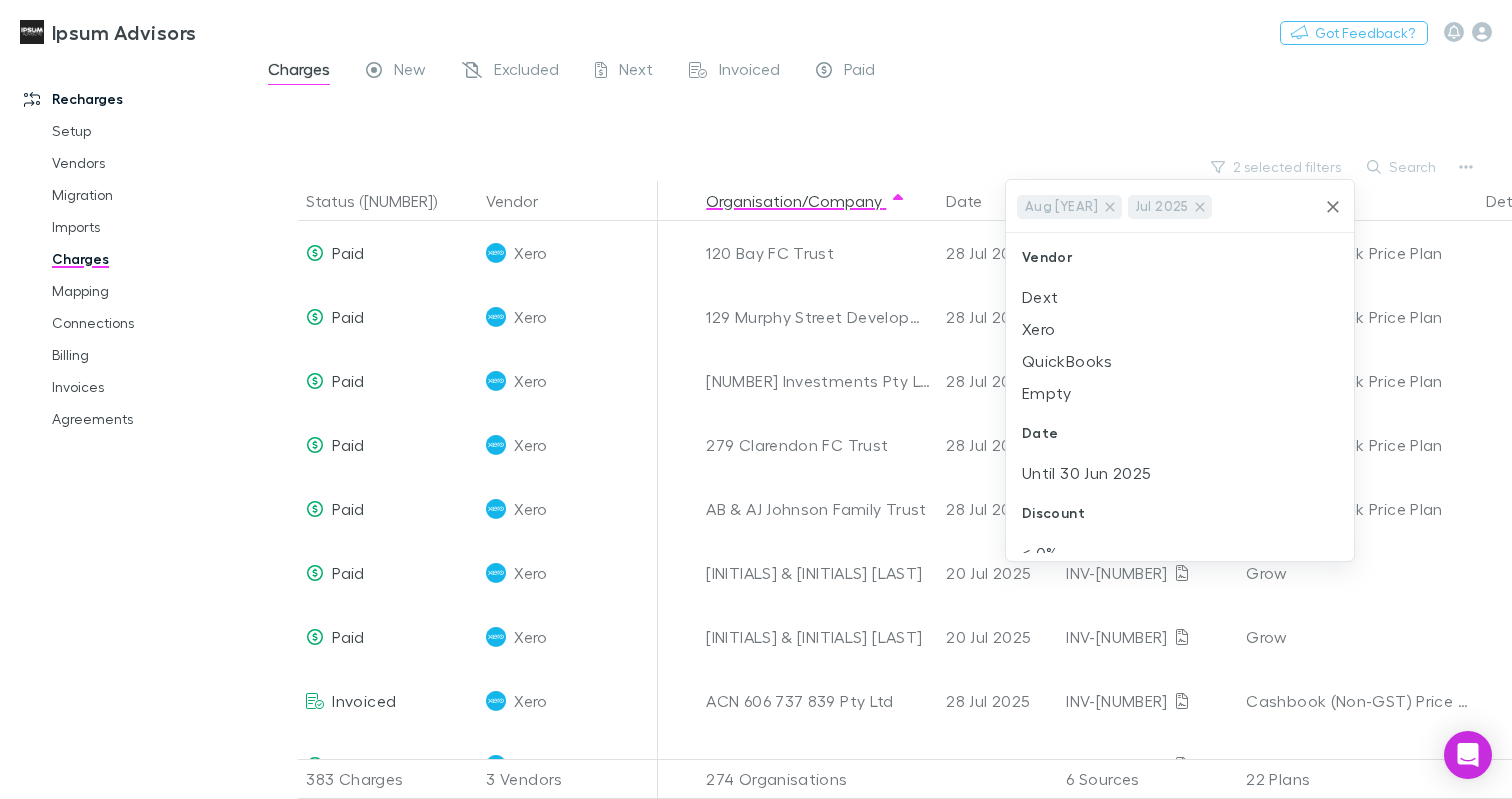 click on "Date" at bounding box center (1180, 433) 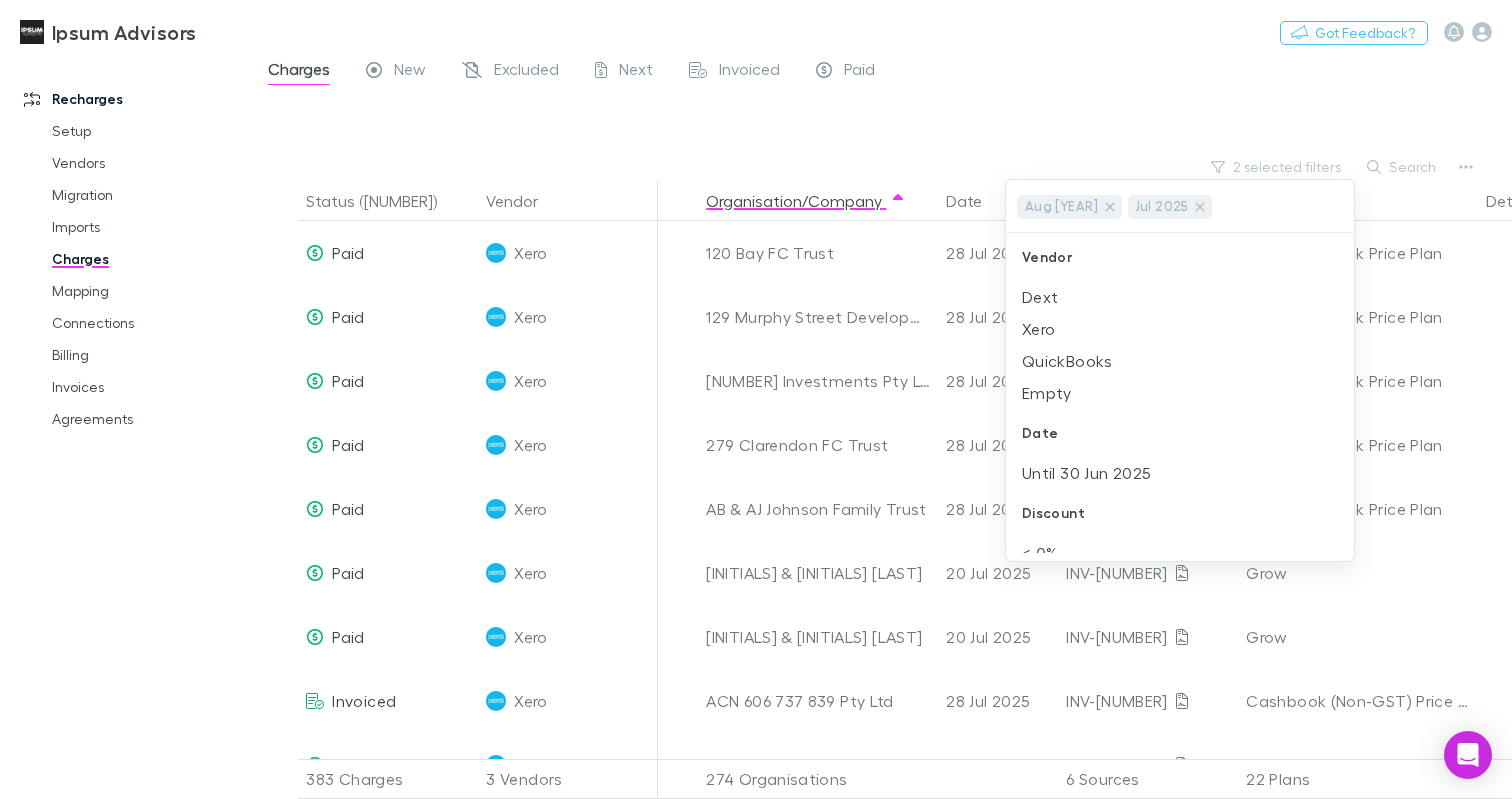 click at bounding box center [756, 399] 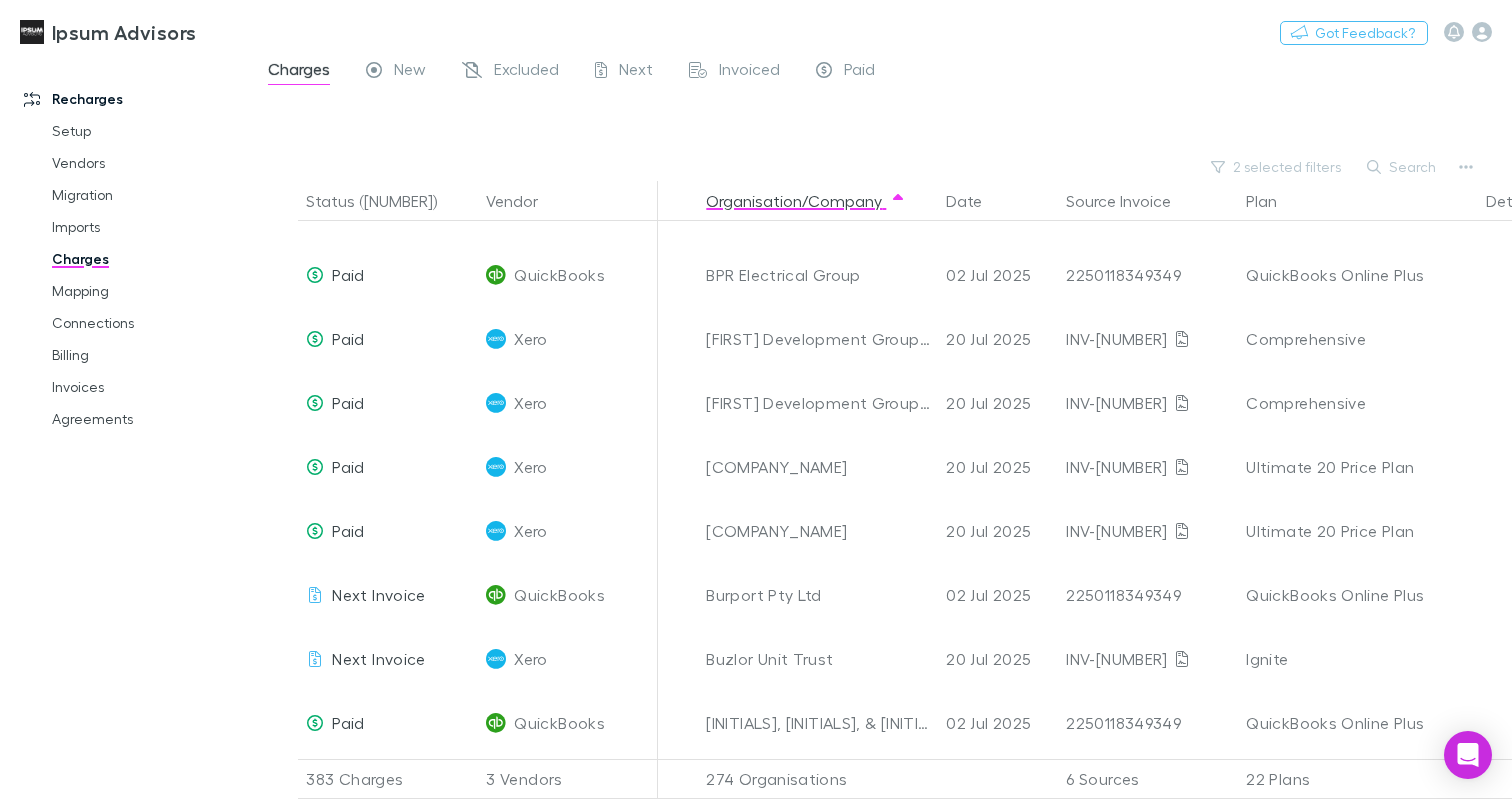 scroll, scrollTop: 4043, scrollLeft: 0, axis: vertical 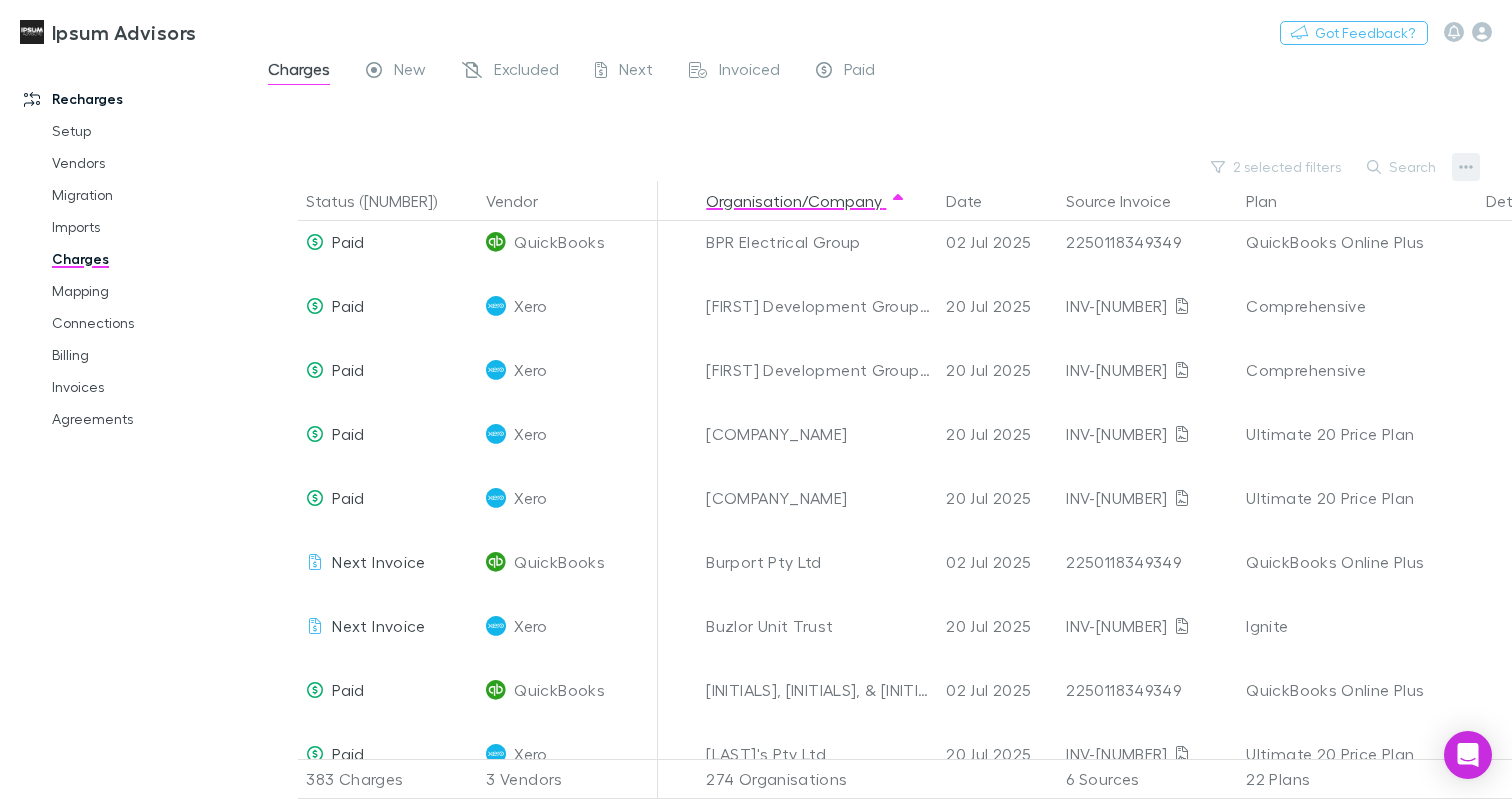 click 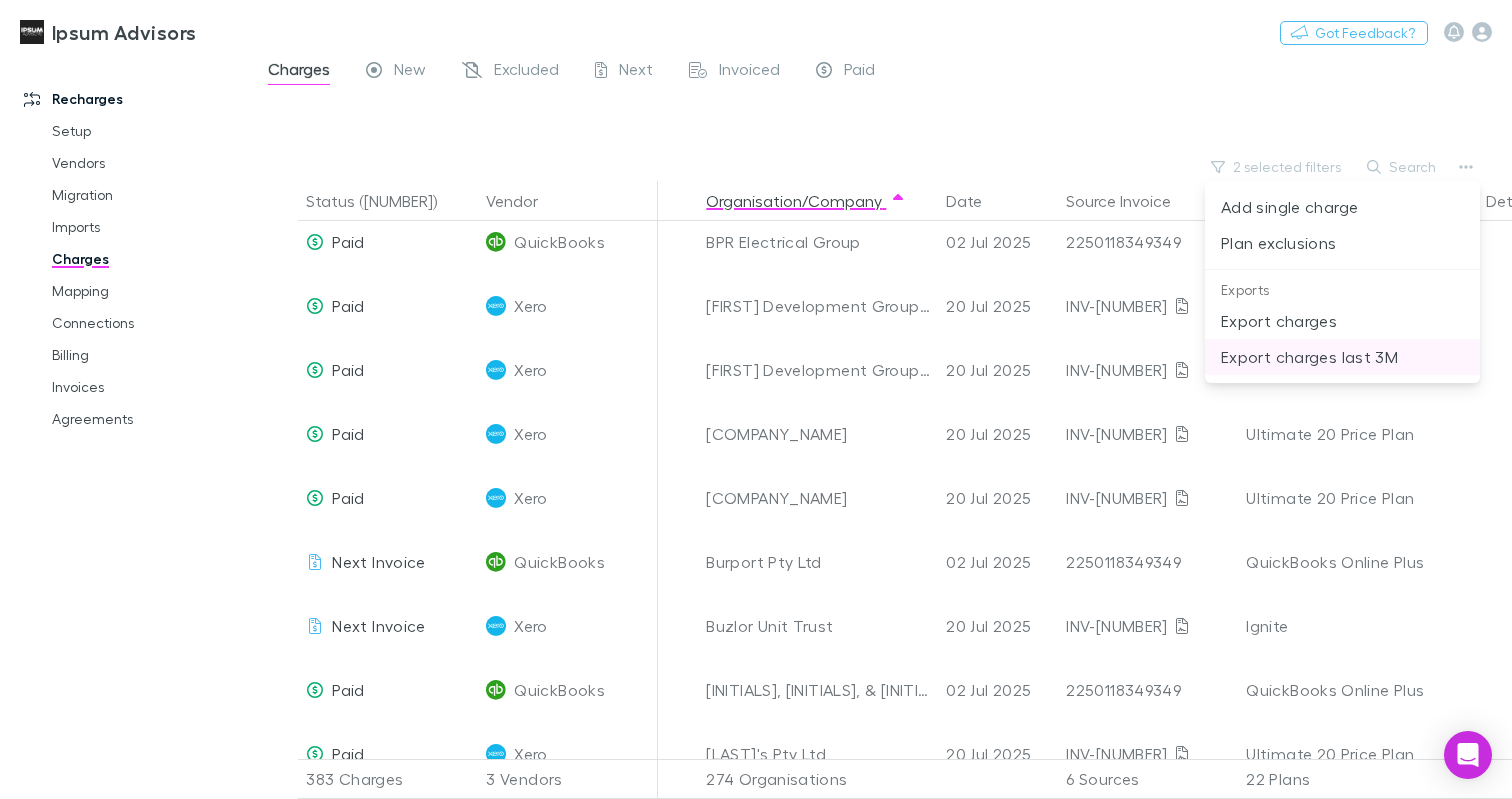 click on "Export charges last 3M" at bounding box center (1342, 357) 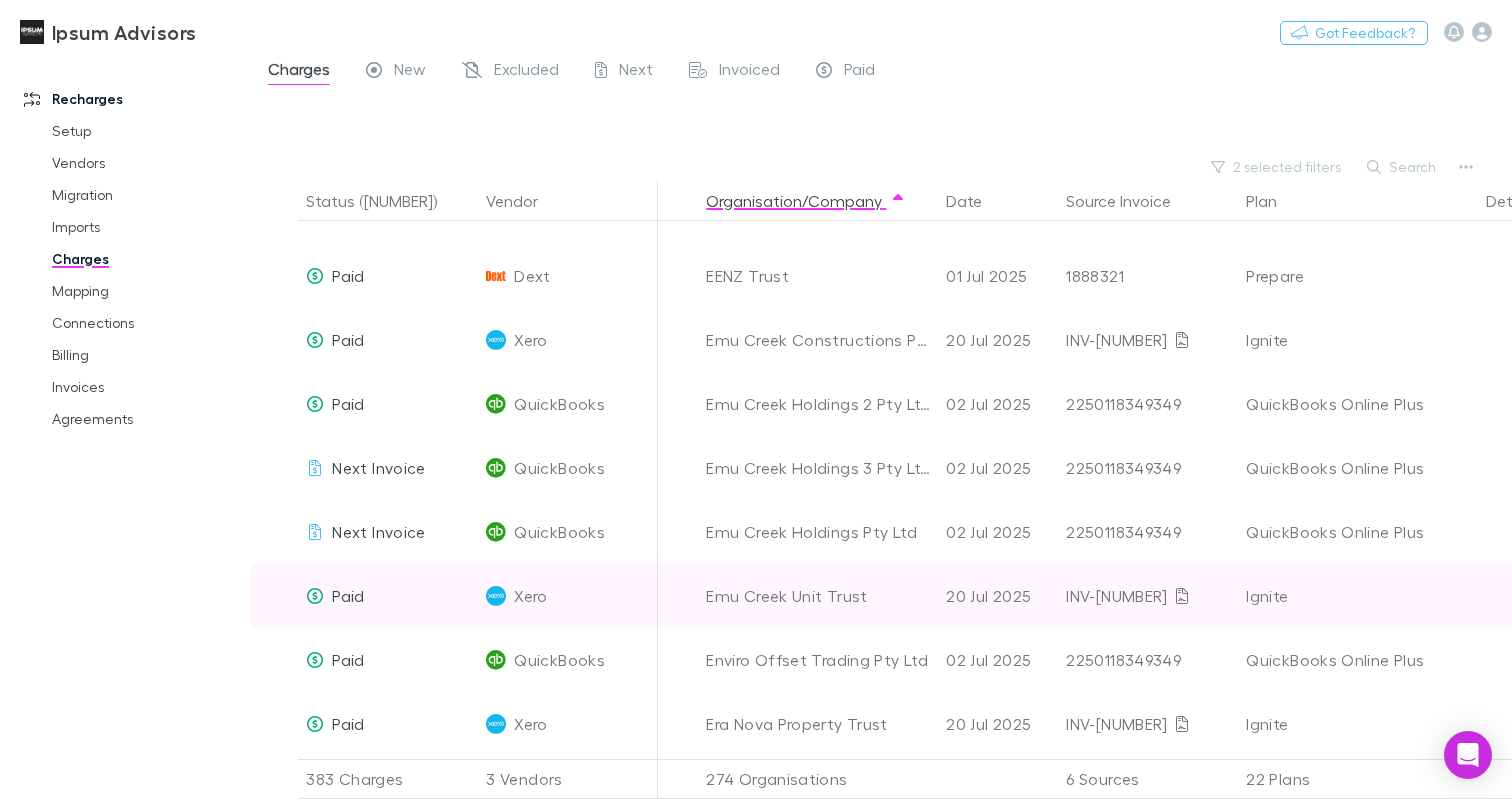 scroll, scrollTop: 8374, scrollLeft: 0, axis: vertical 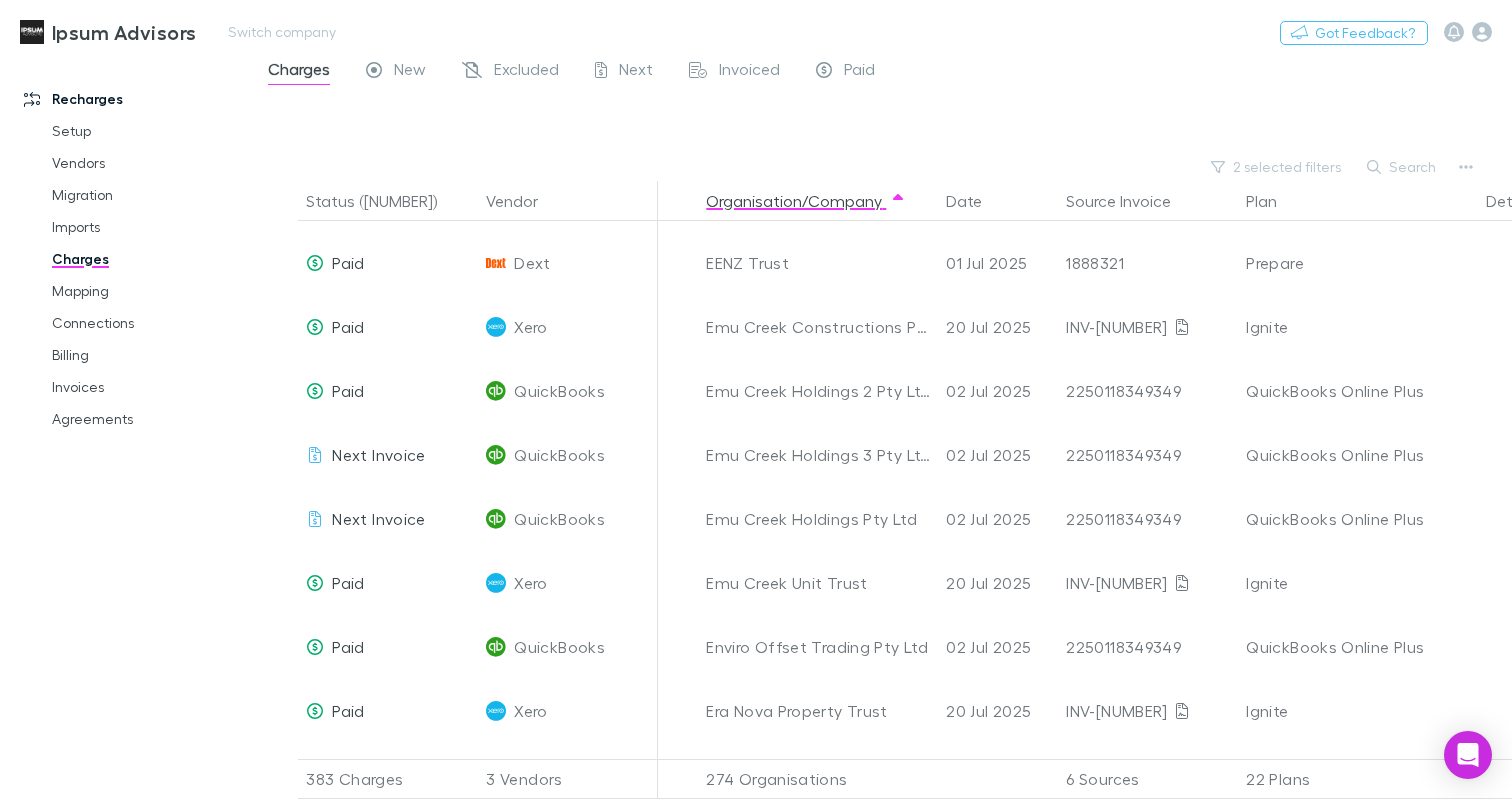 click on "Ipsum Advisors Switch company Nothing Got Feedback?" at bounding box center [756, 32] 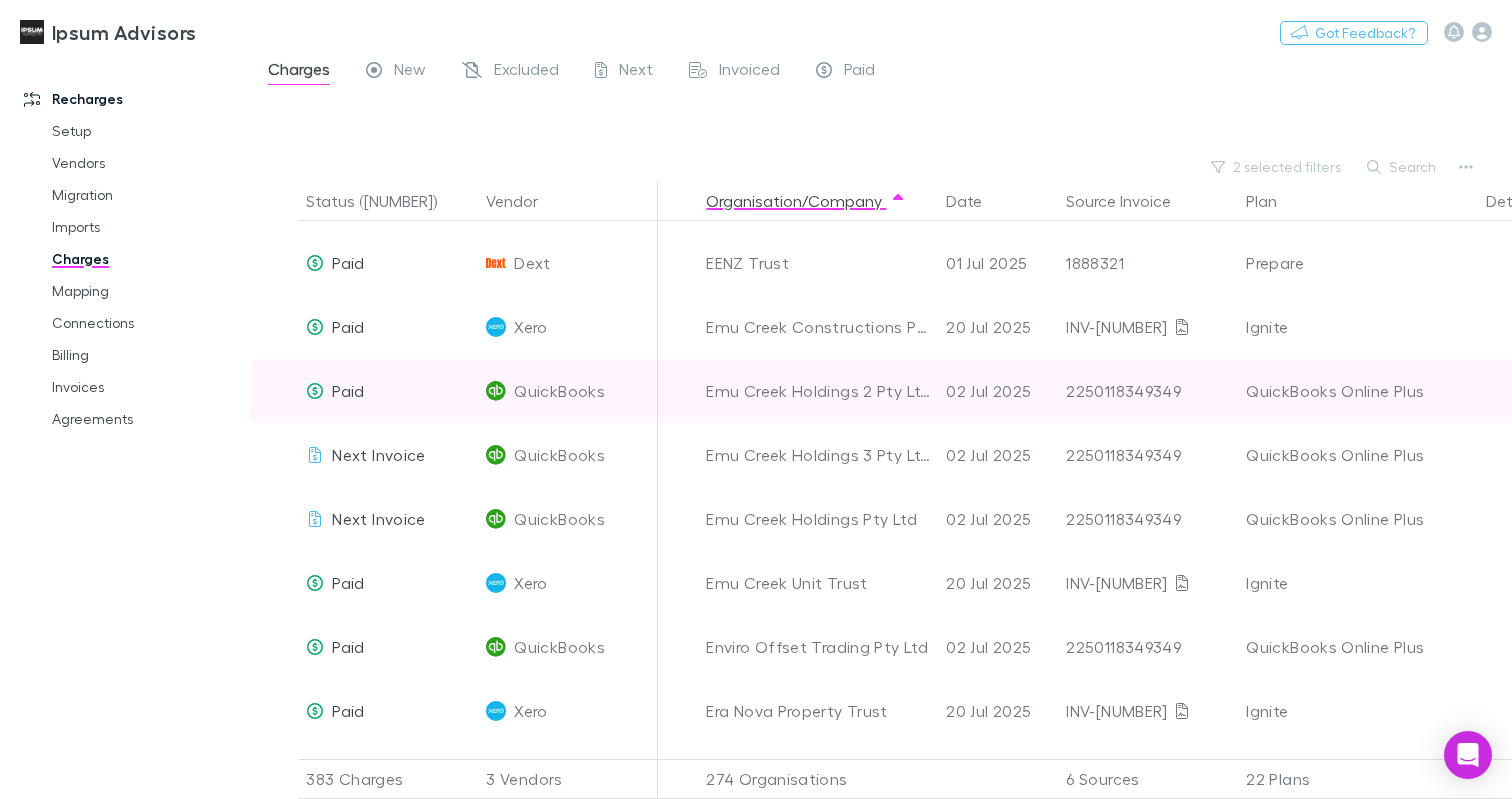 click on "2250118349349" at bounding box center [1148, 391] 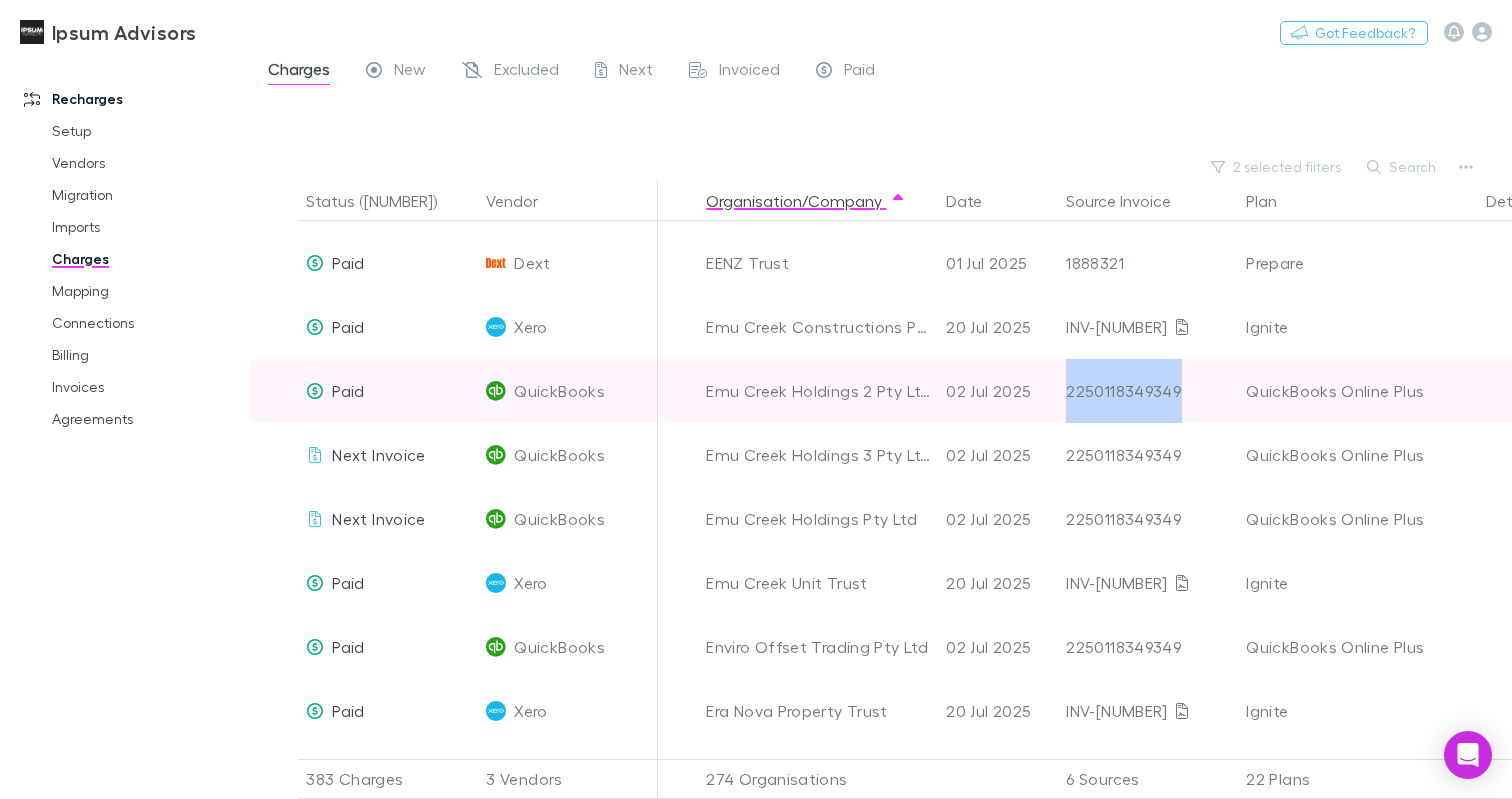 click on "2250118349349" at bounding box center [1148, 391] 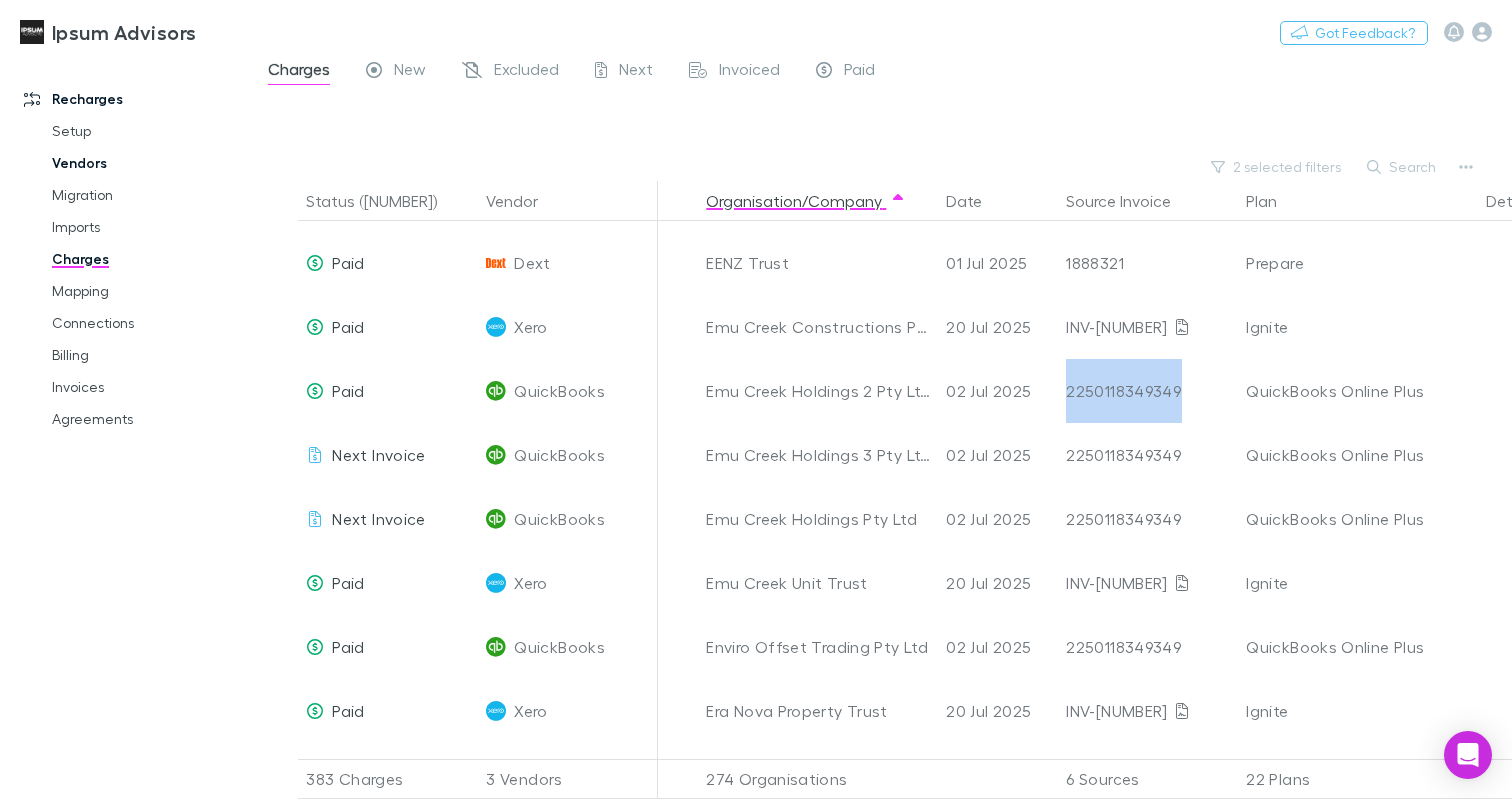 click on "Vendors" at bounding box center (146, 163) 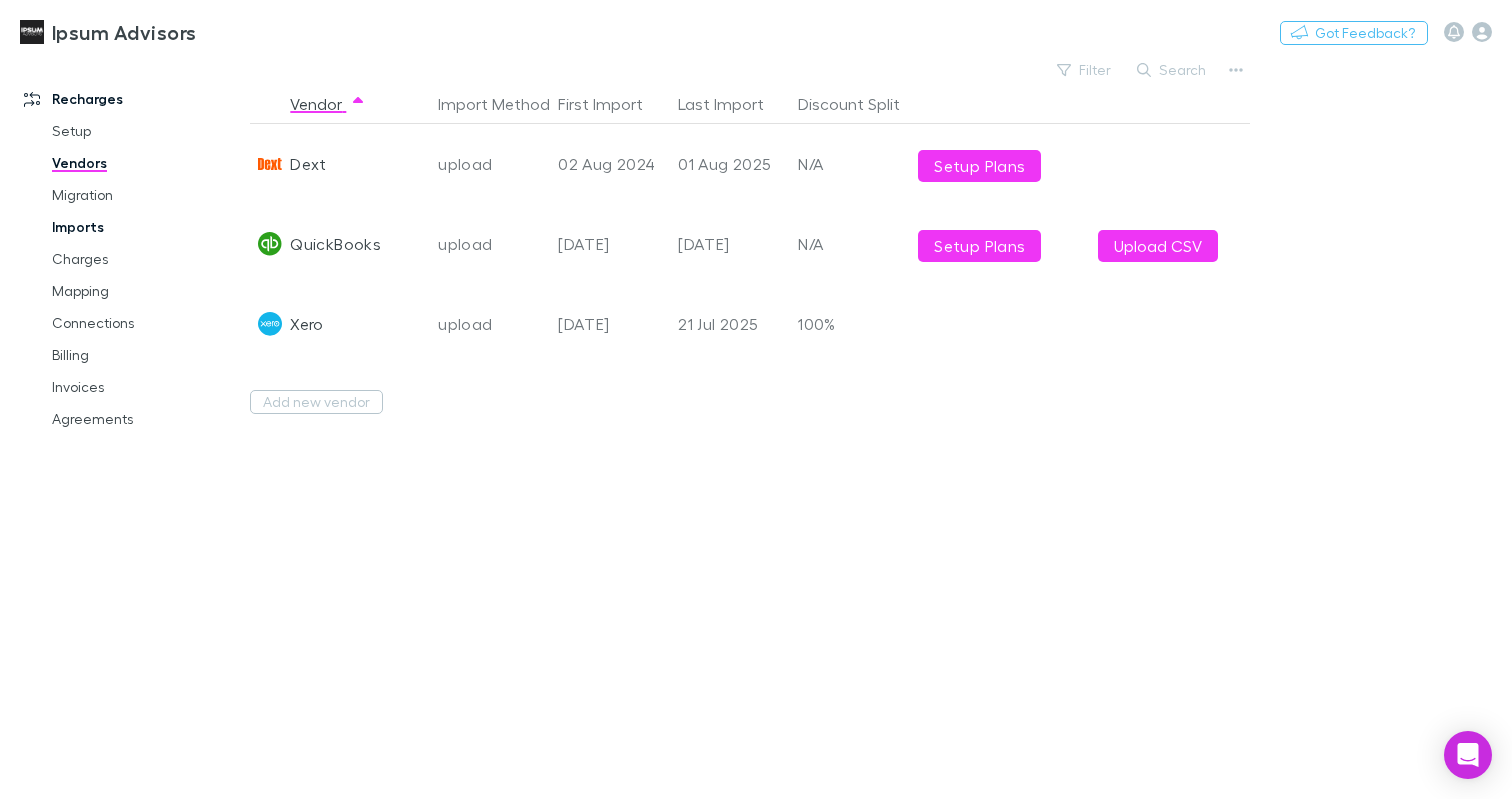 click on "Imports" at bounding box center (146, 227) 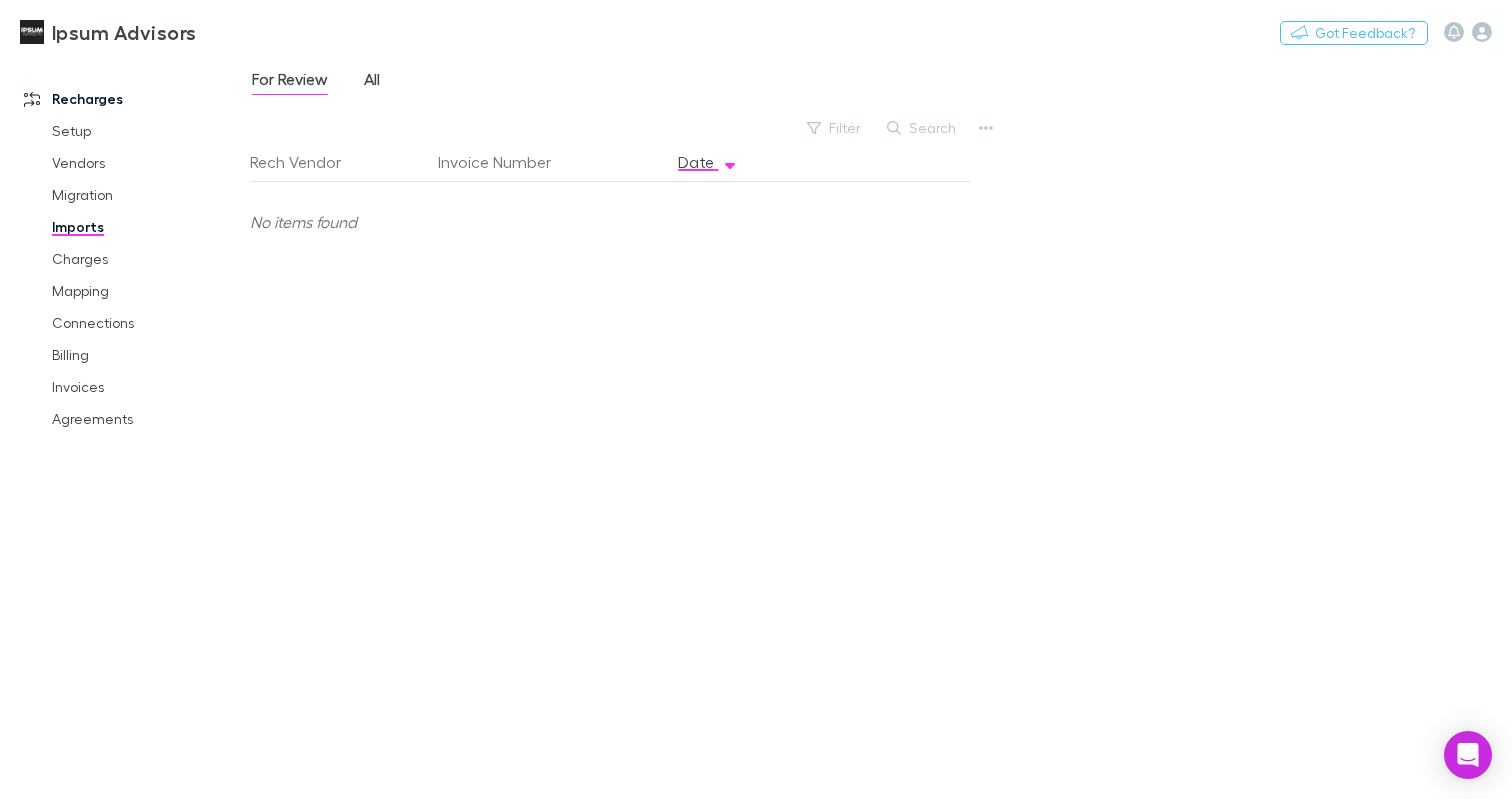 click on "All" at bounding box center (372, 82) 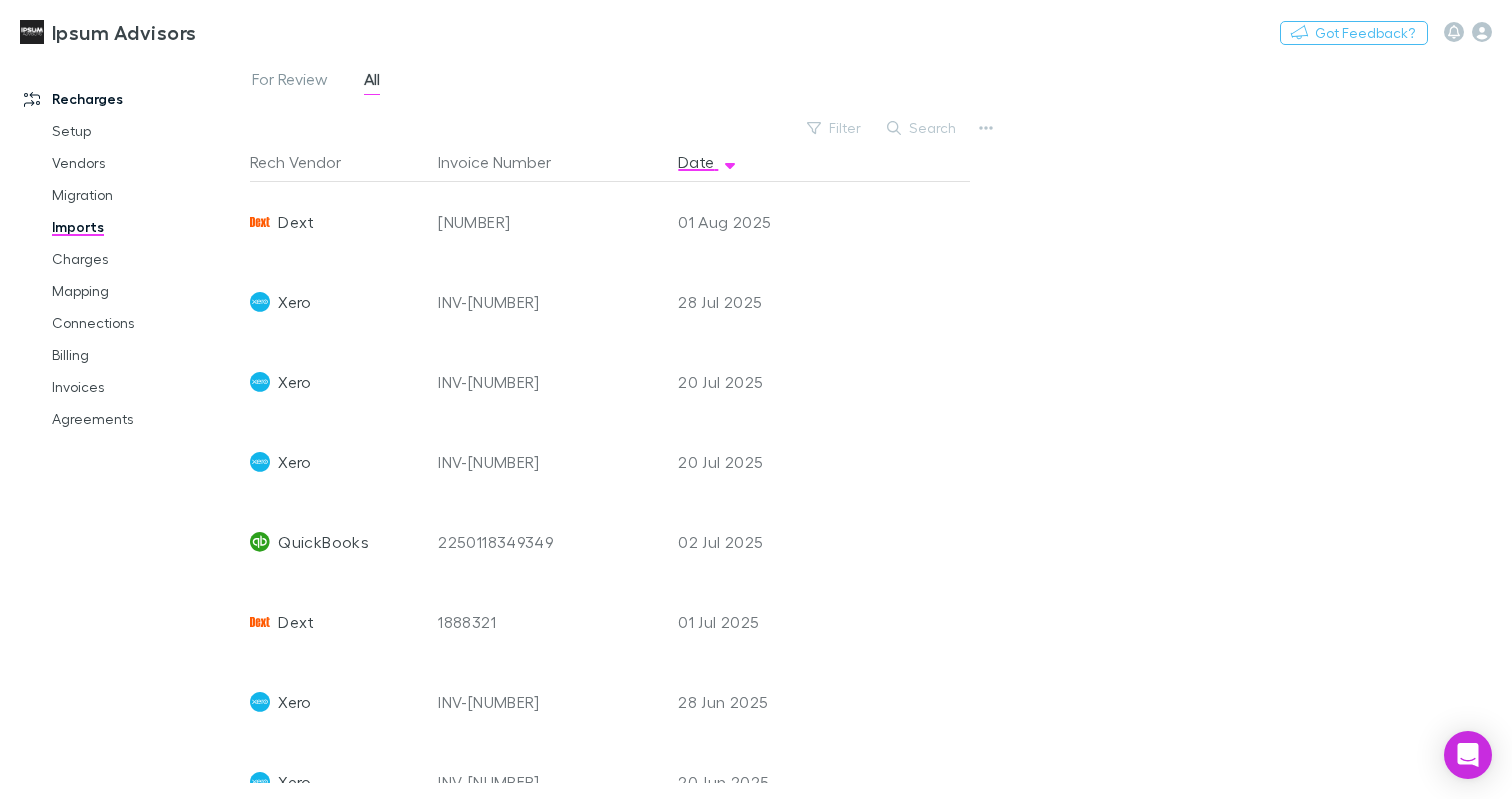 click on "2250118349349" at bounding box center (550, 542) 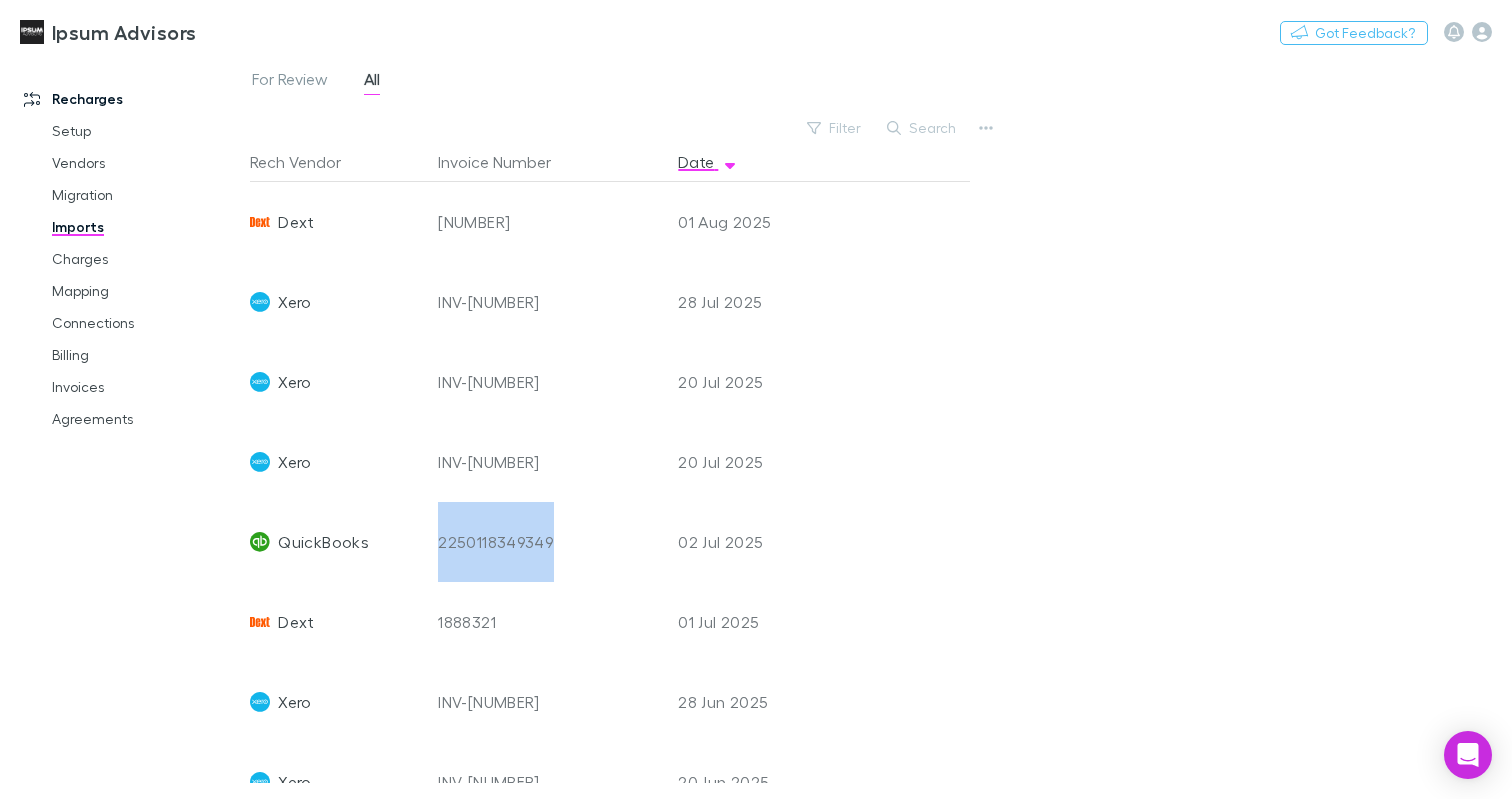 click on "2250118349349" at bounding box center (550, 542) 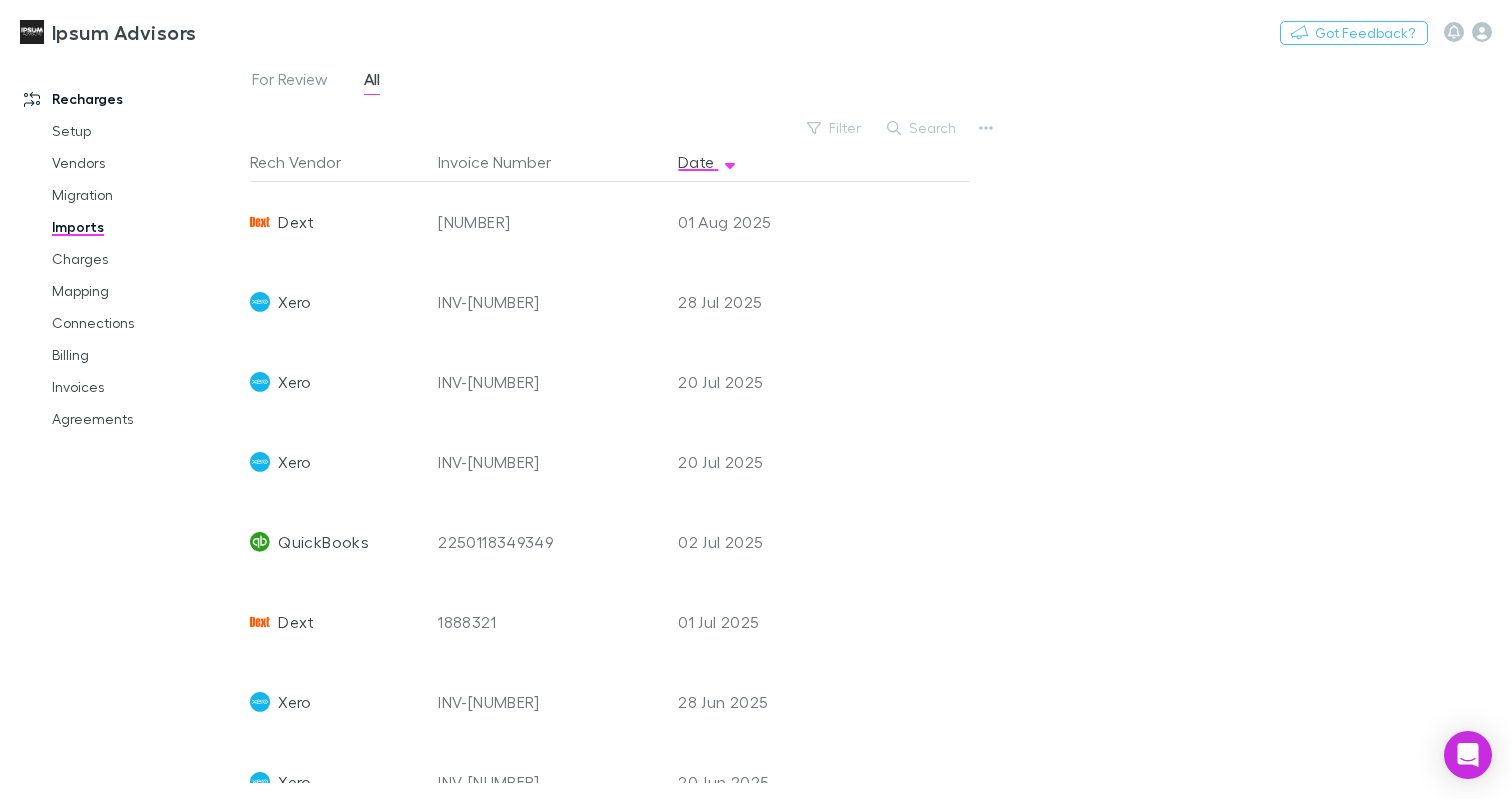 click at bounding box center (880, 462) 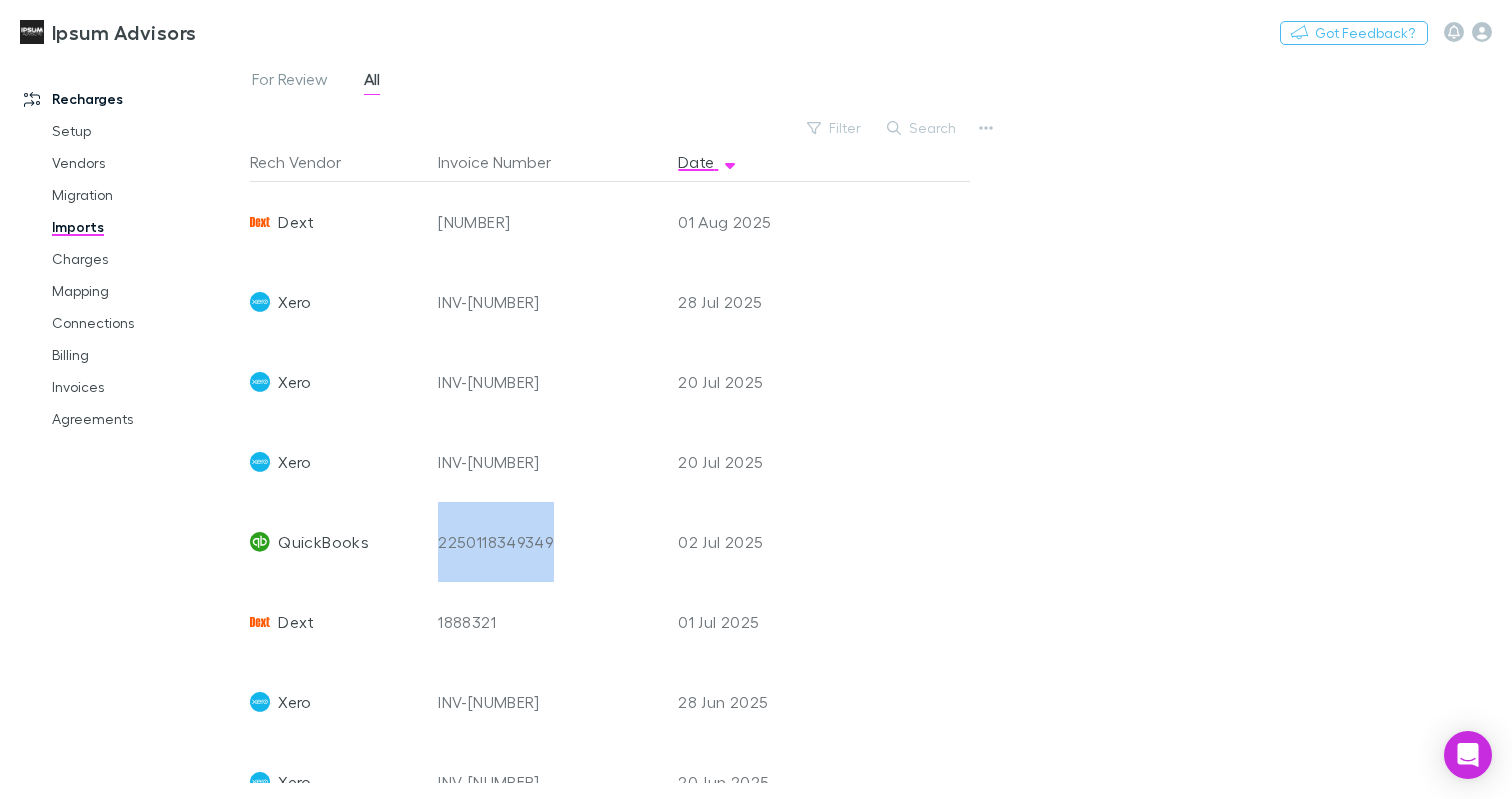 click on "2250118349349" at bounding box center (550, 542) 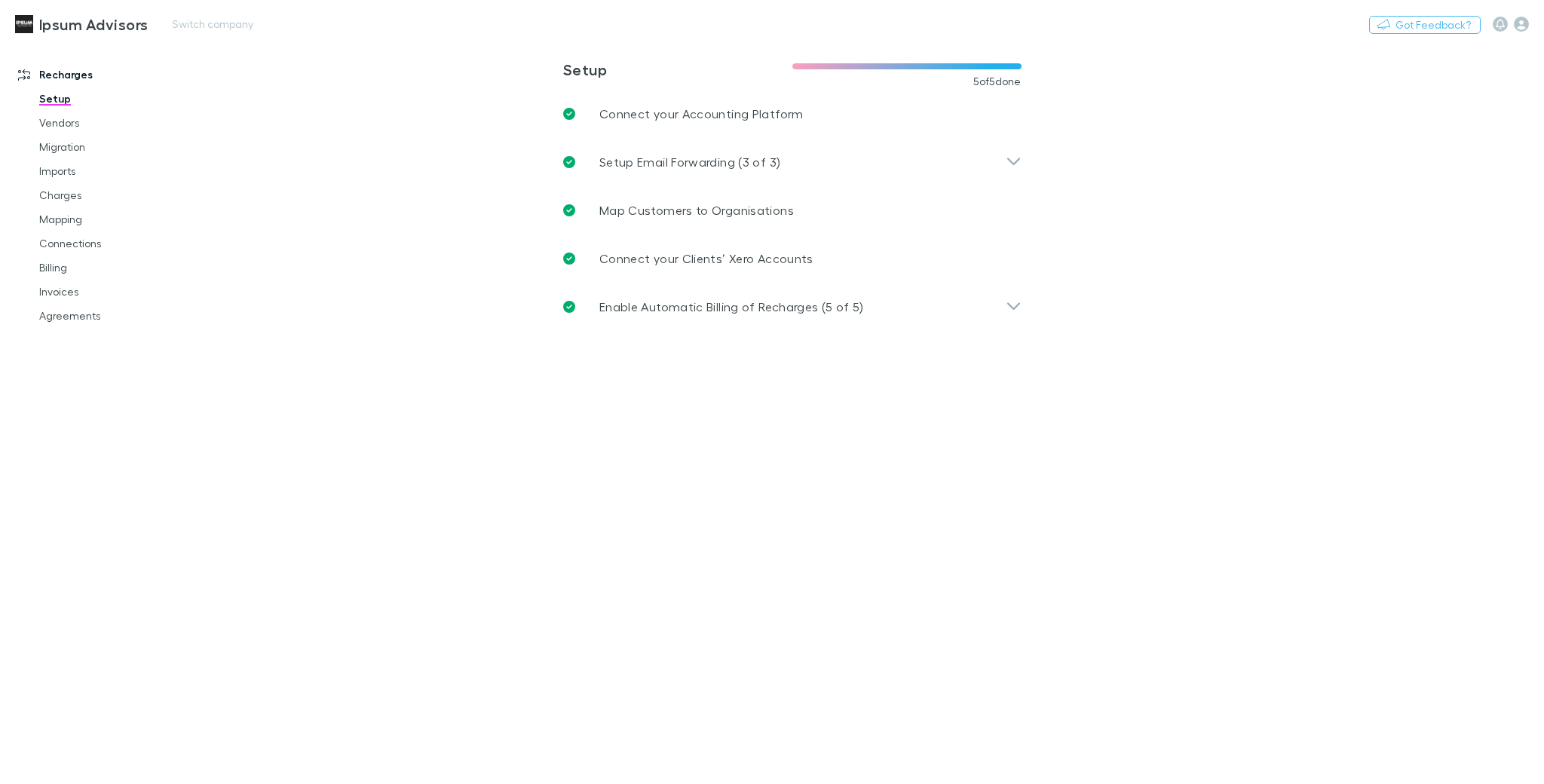 scroll, scrollTop: 0, scrollLeft: 0, axis: both 